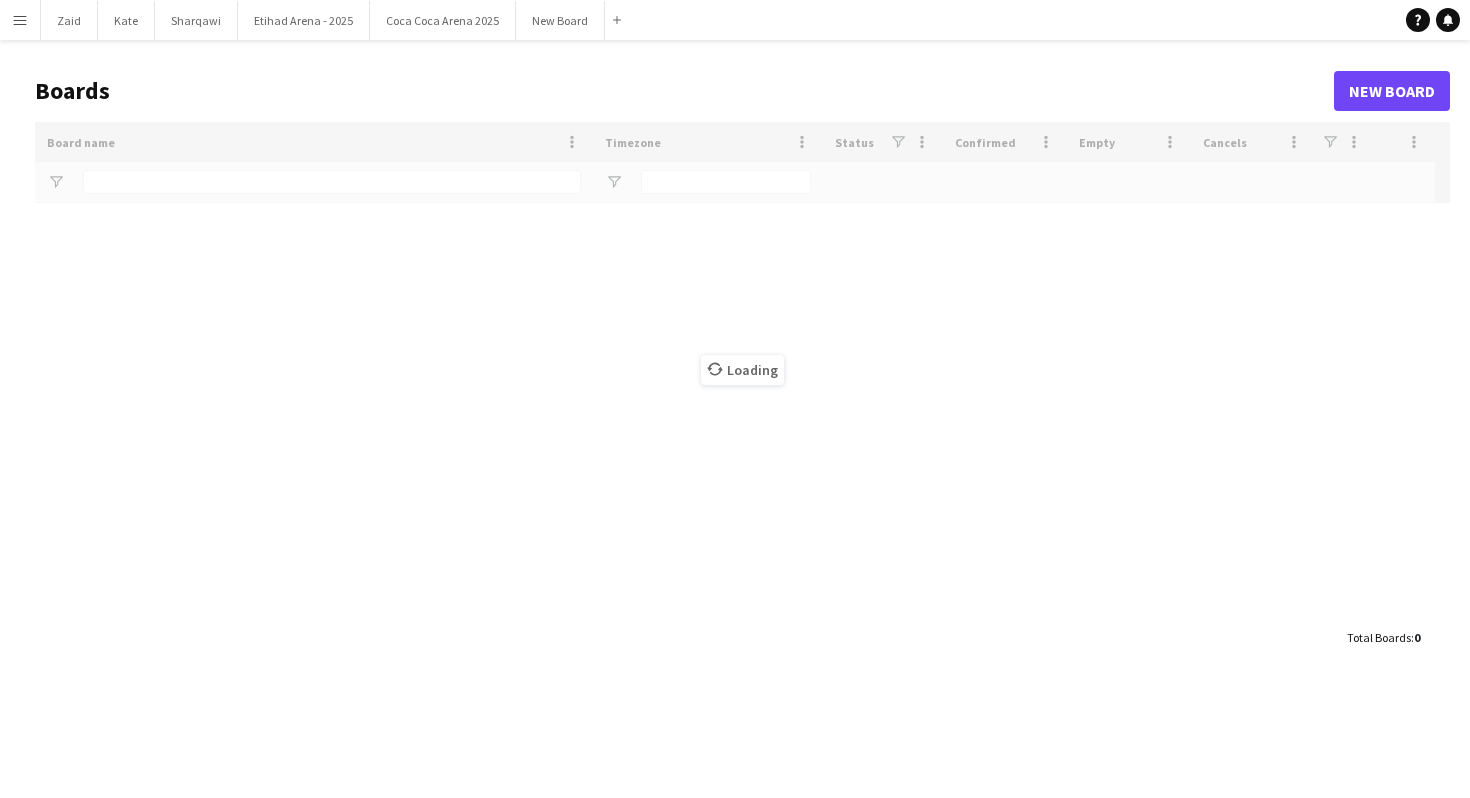 scroll, scrollTop: 0, scrollLeft: 0, axis: both 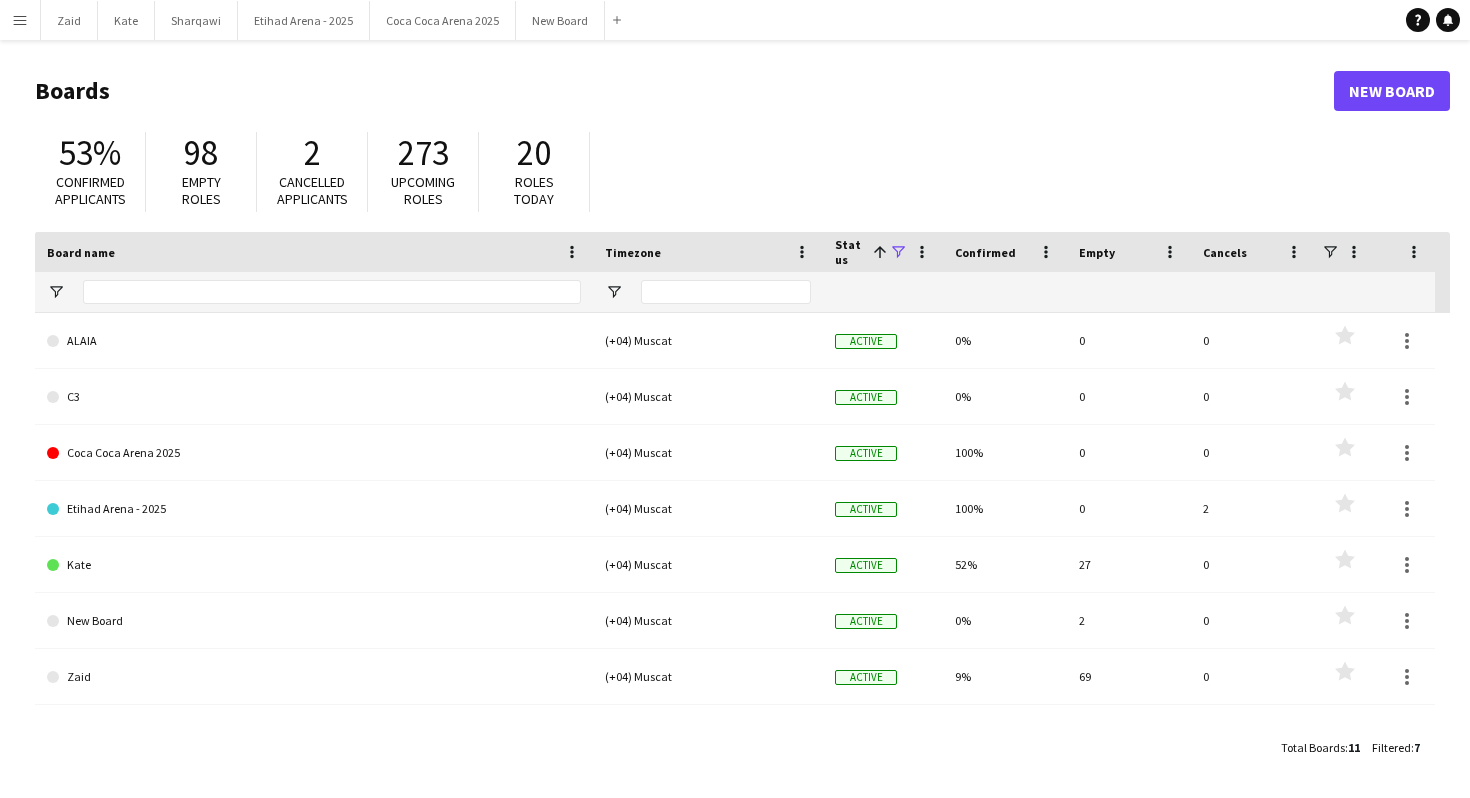 click on "Menu" at bounding box center [20, 20] 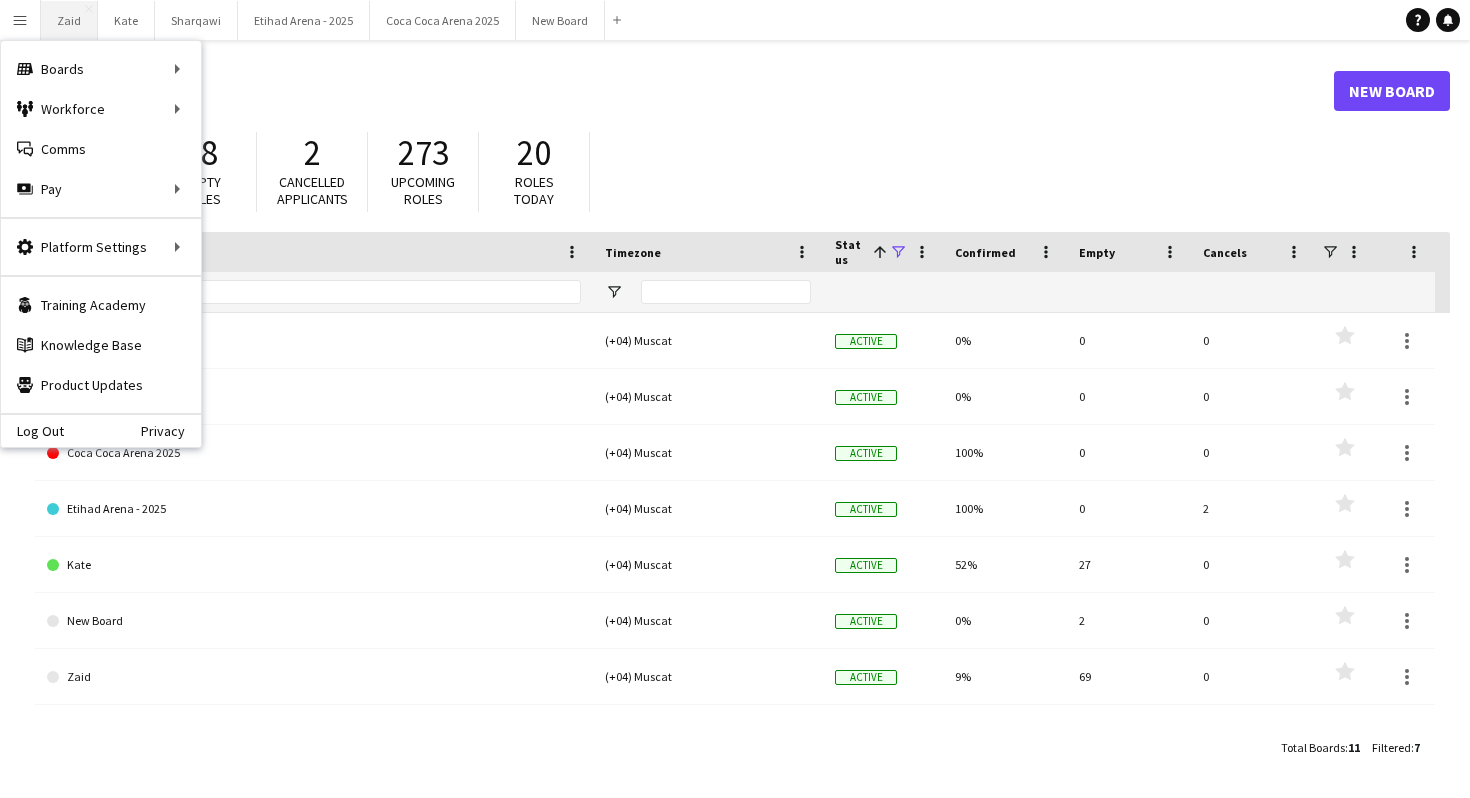 click on "Zaid
Close" at bounding box center [69, 20] 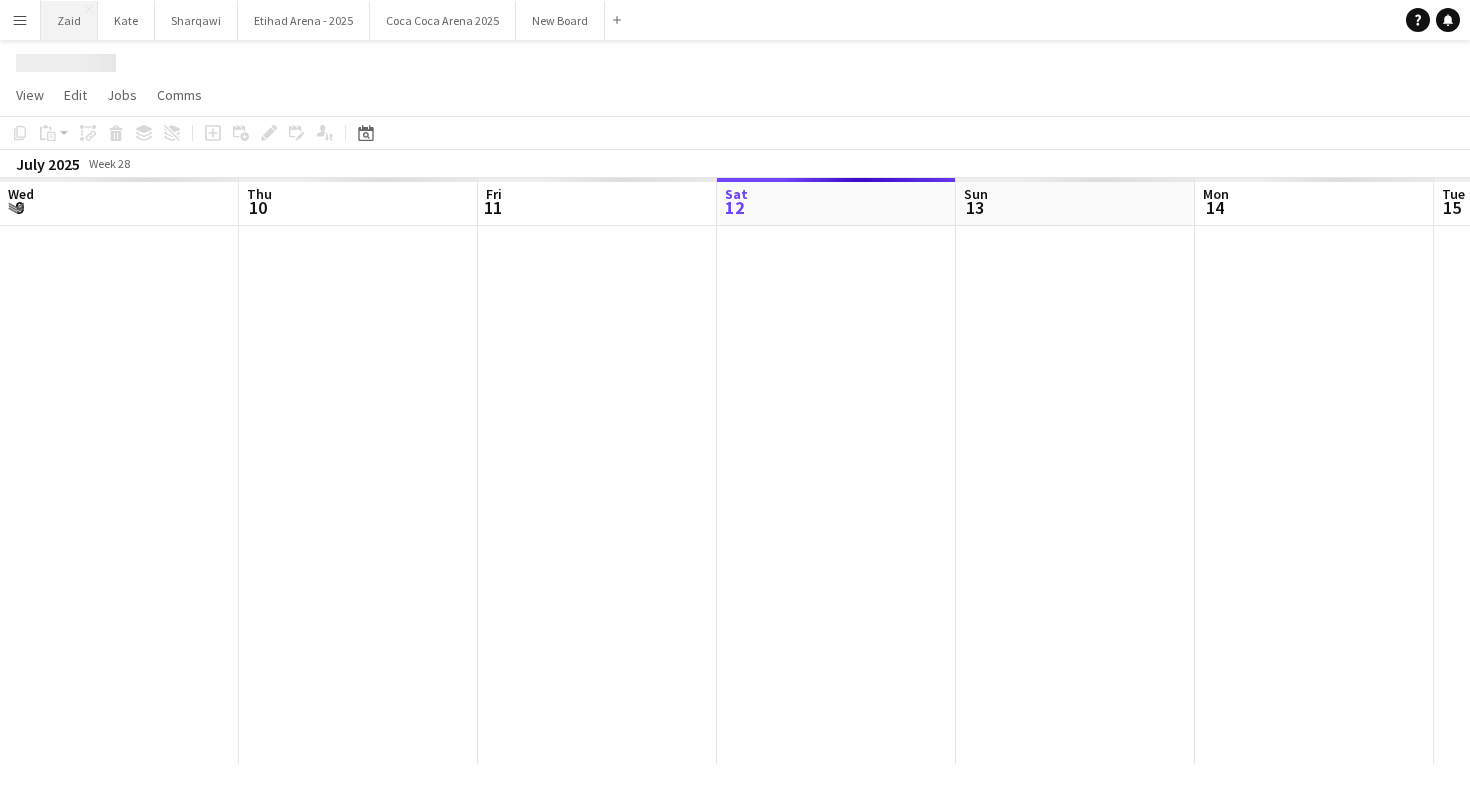 scroll, scrollTop: 0, scrollLeft: 478, axis: horizontal 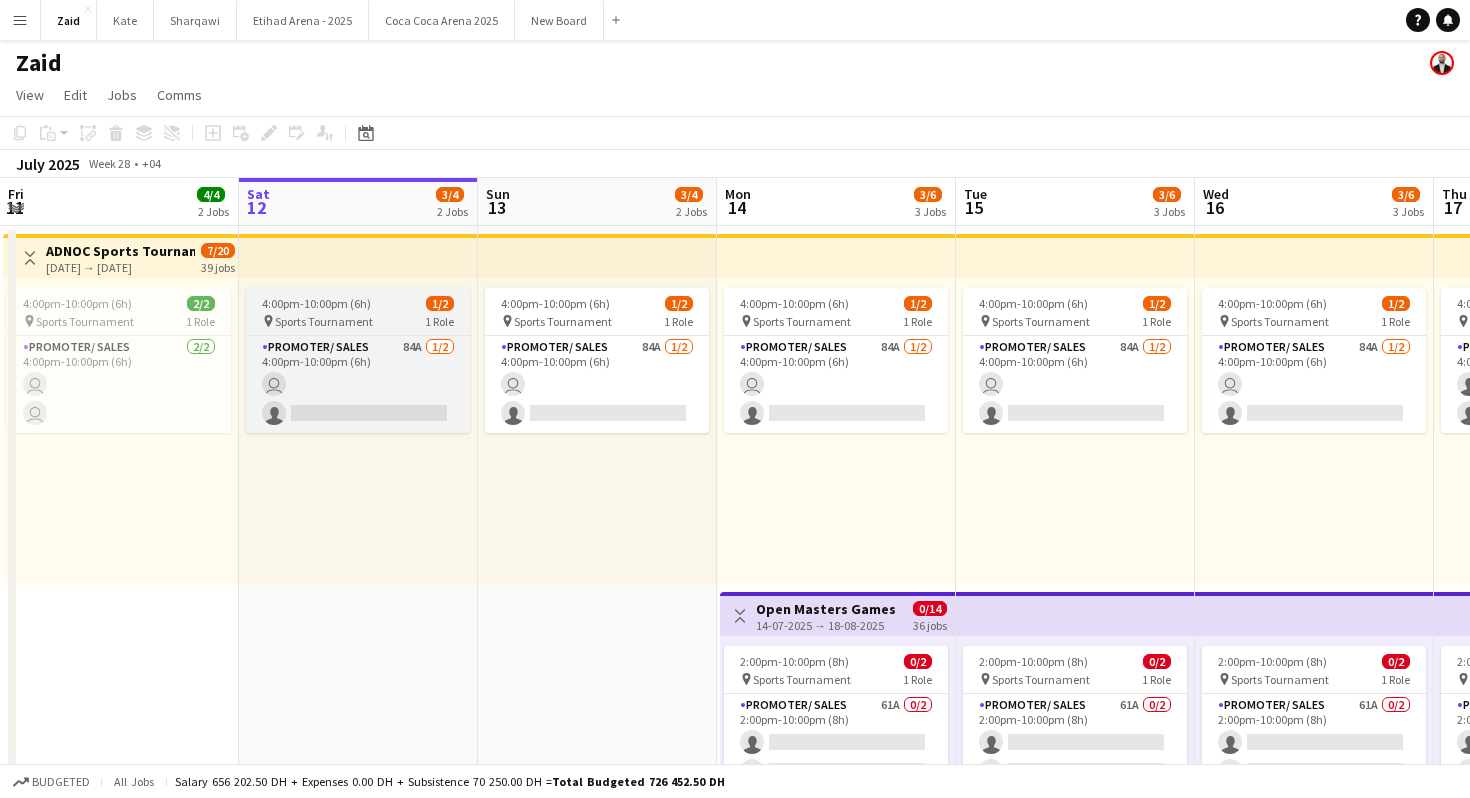 click on "4:00pm-10:00pm (6h)    1/2" at bounding box center [358, 303] 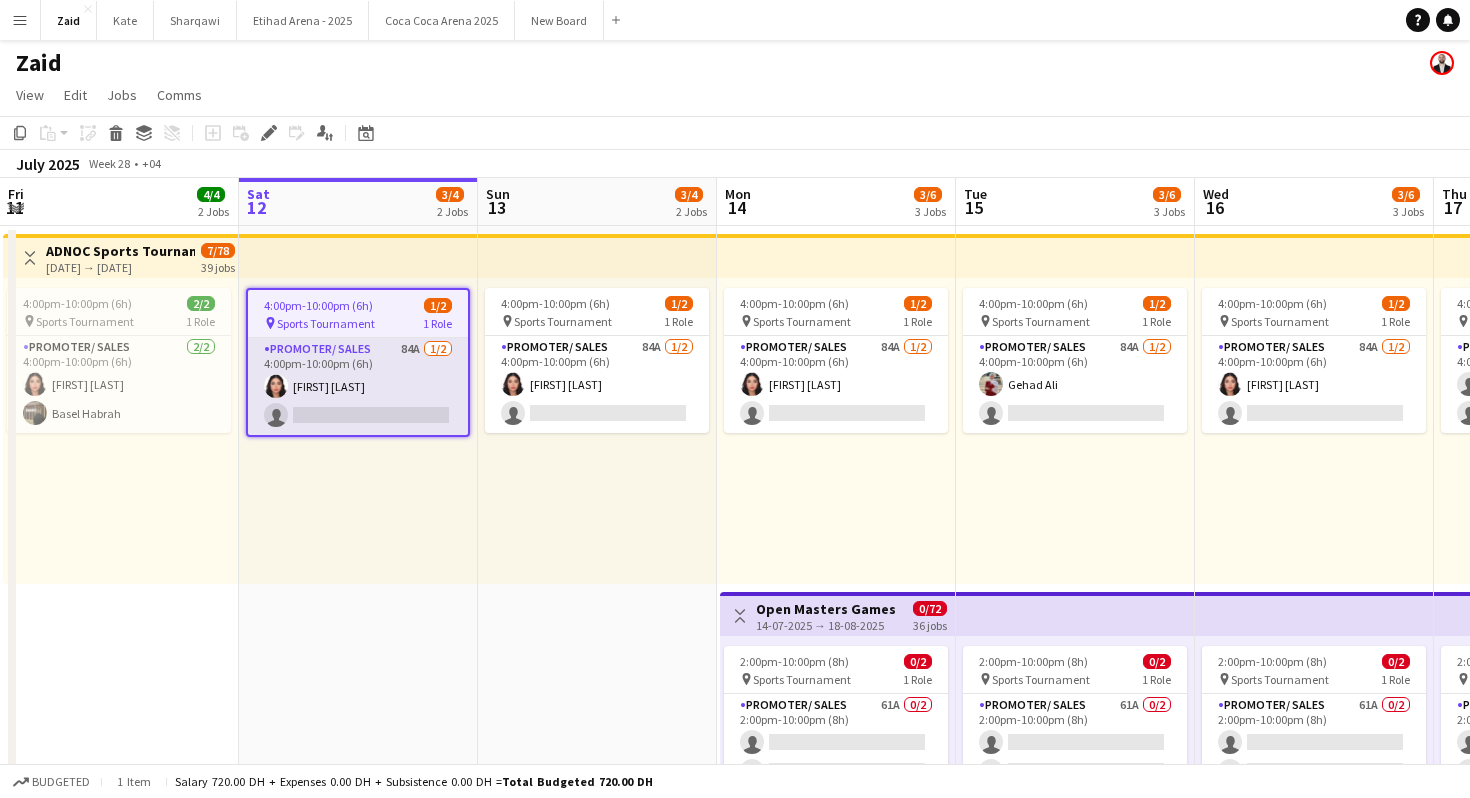 click on "Promoter/ Sales   84A   [NUMBER]/[NUMBER]   [TIME]-[TIME] ([HOURS])
[FIRST] [LAST]
single-neutral-actions" at bounding box center [358, 386] 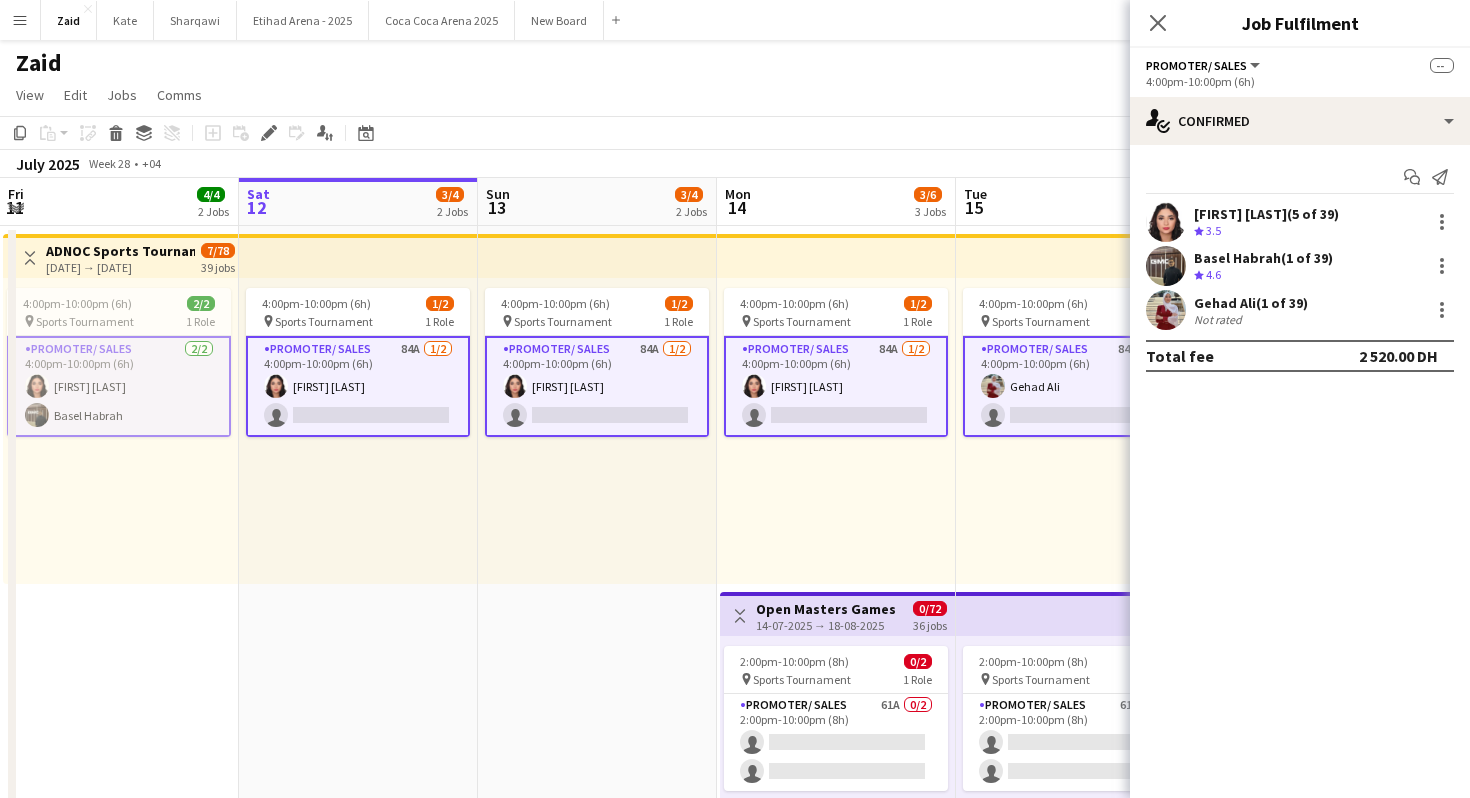 click on "Promoter/ Sales   84A   [NUMBER]/[NUMBER]   [TIME]-[TIME] ([HOURS])
[FIRST] [LAST]
single-neutral-actions" at bounding box center (358, 386) 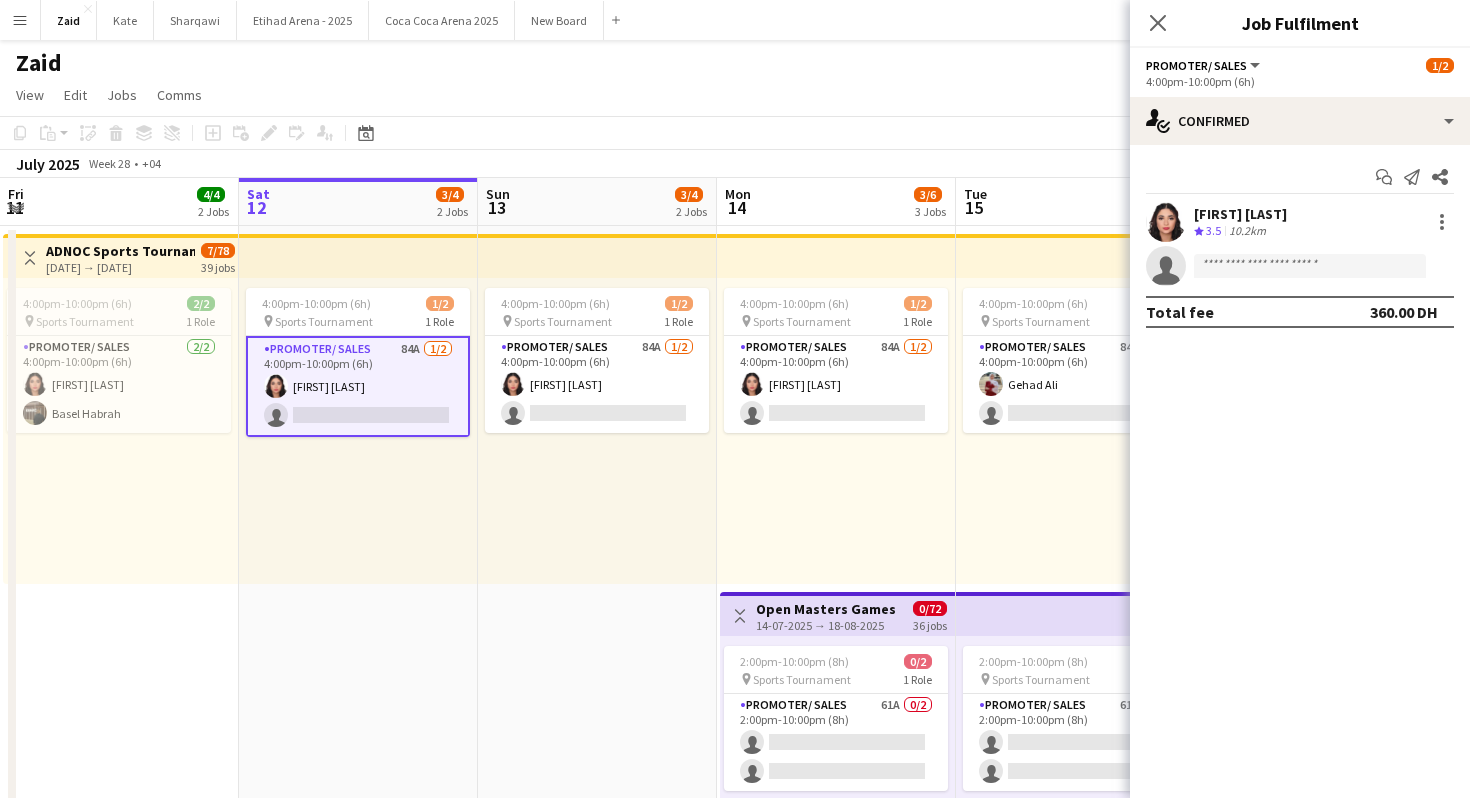 click on "Share" 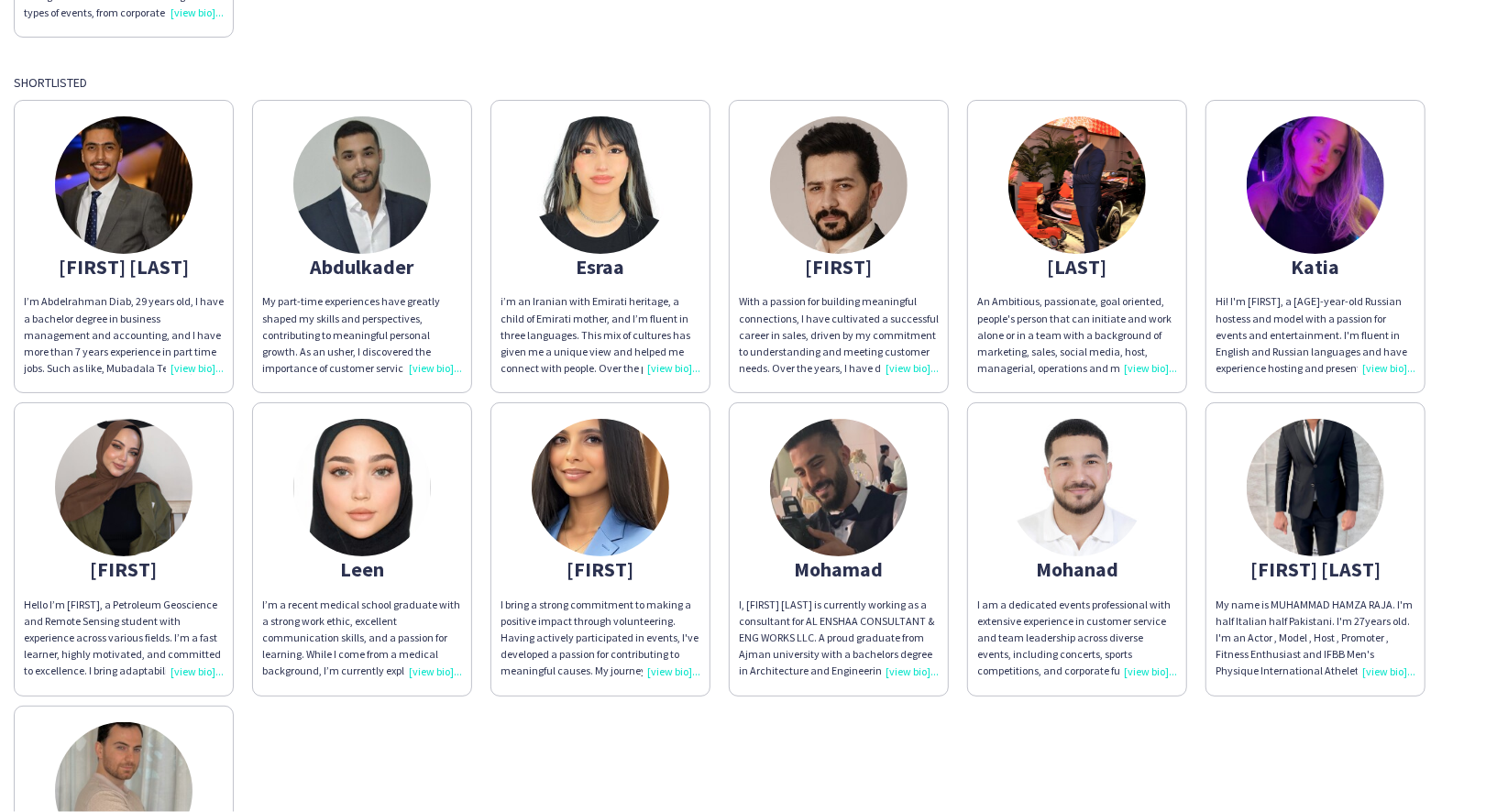 scroll, scrollTop: 446, scrollLeft: 0, axis: vertical 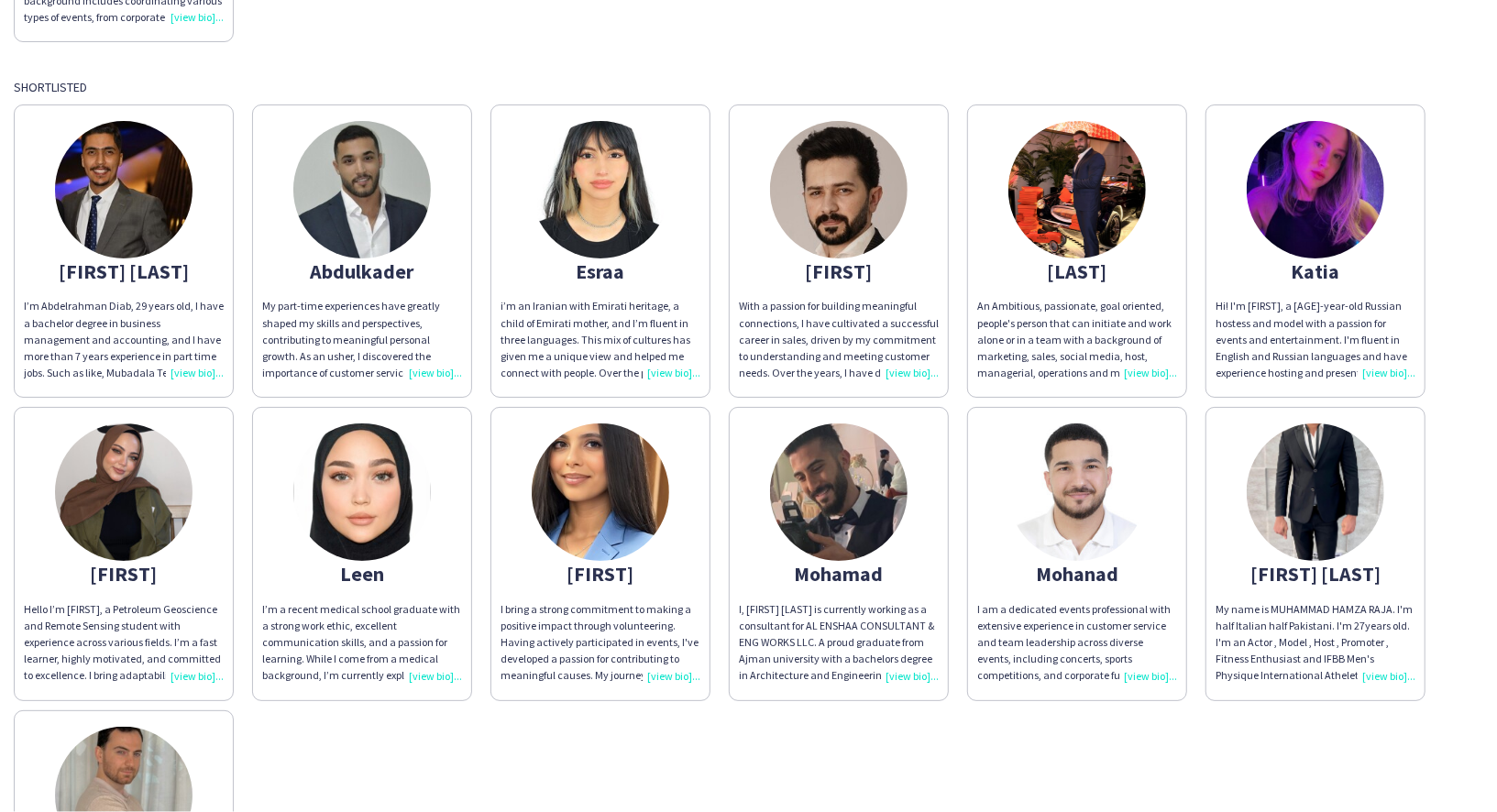 click 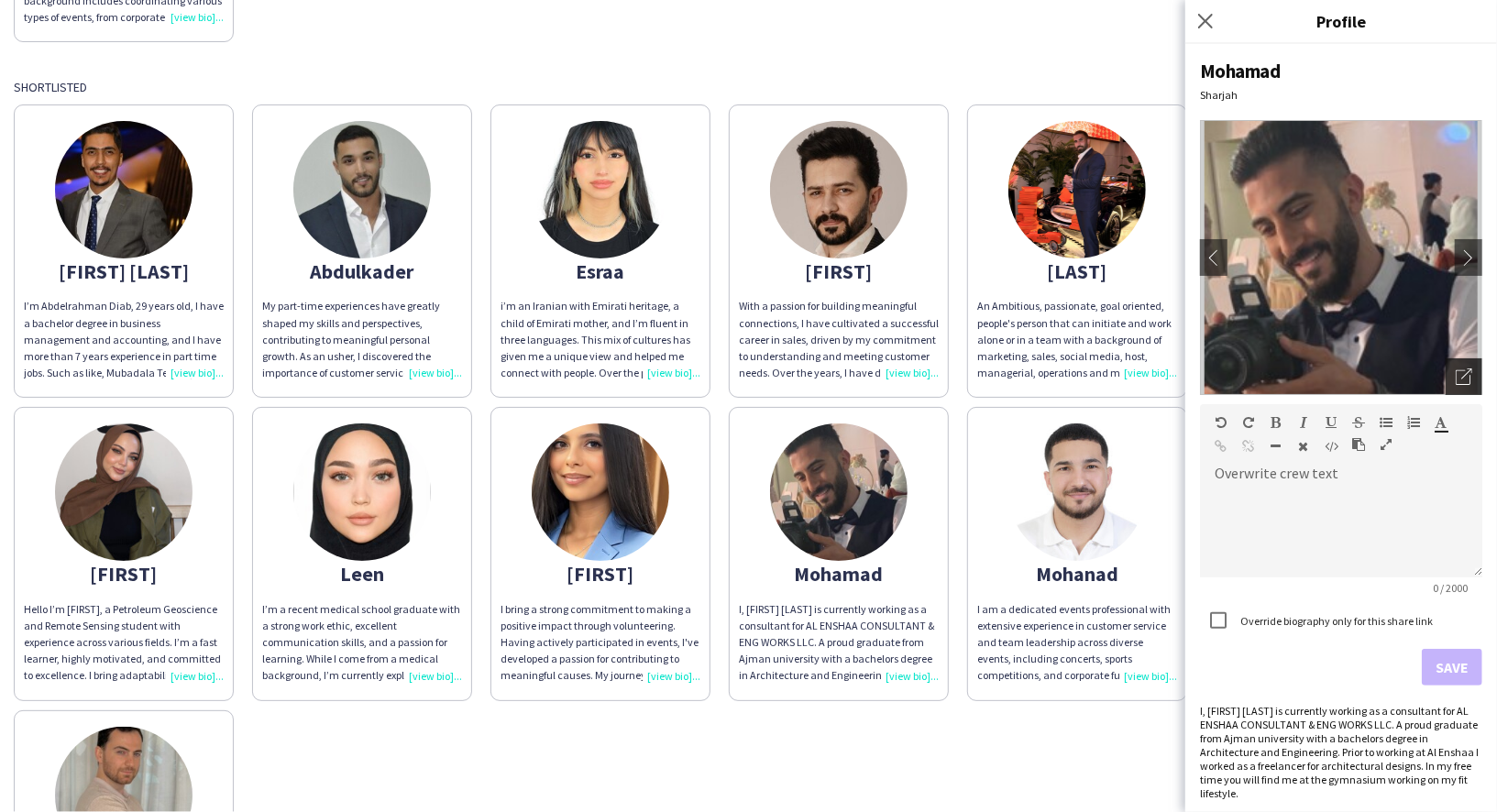 click on "Open photos pop-in" 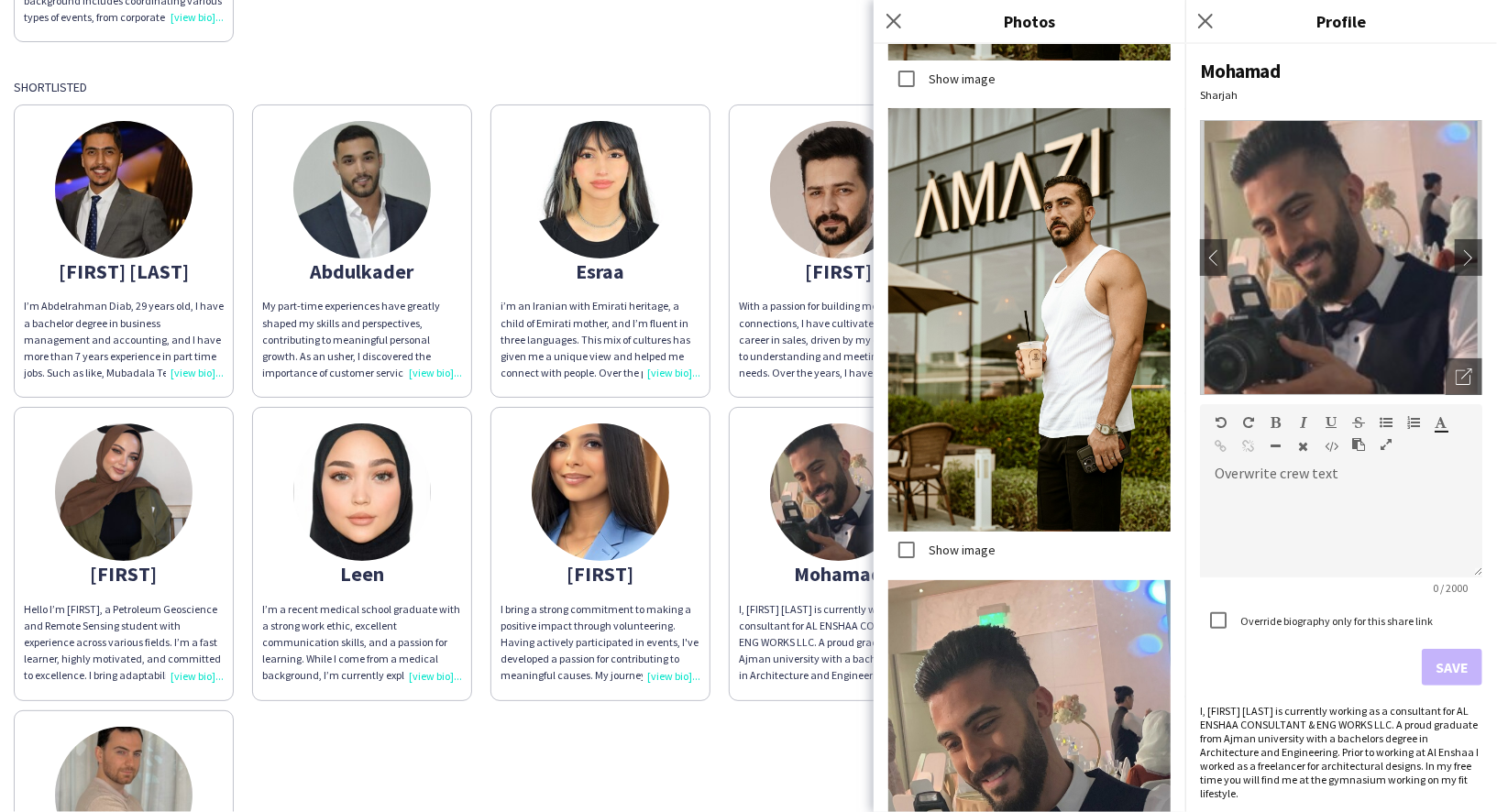 scroll, scrollTop: 1178, scrollLeft: 0, axis: vertical 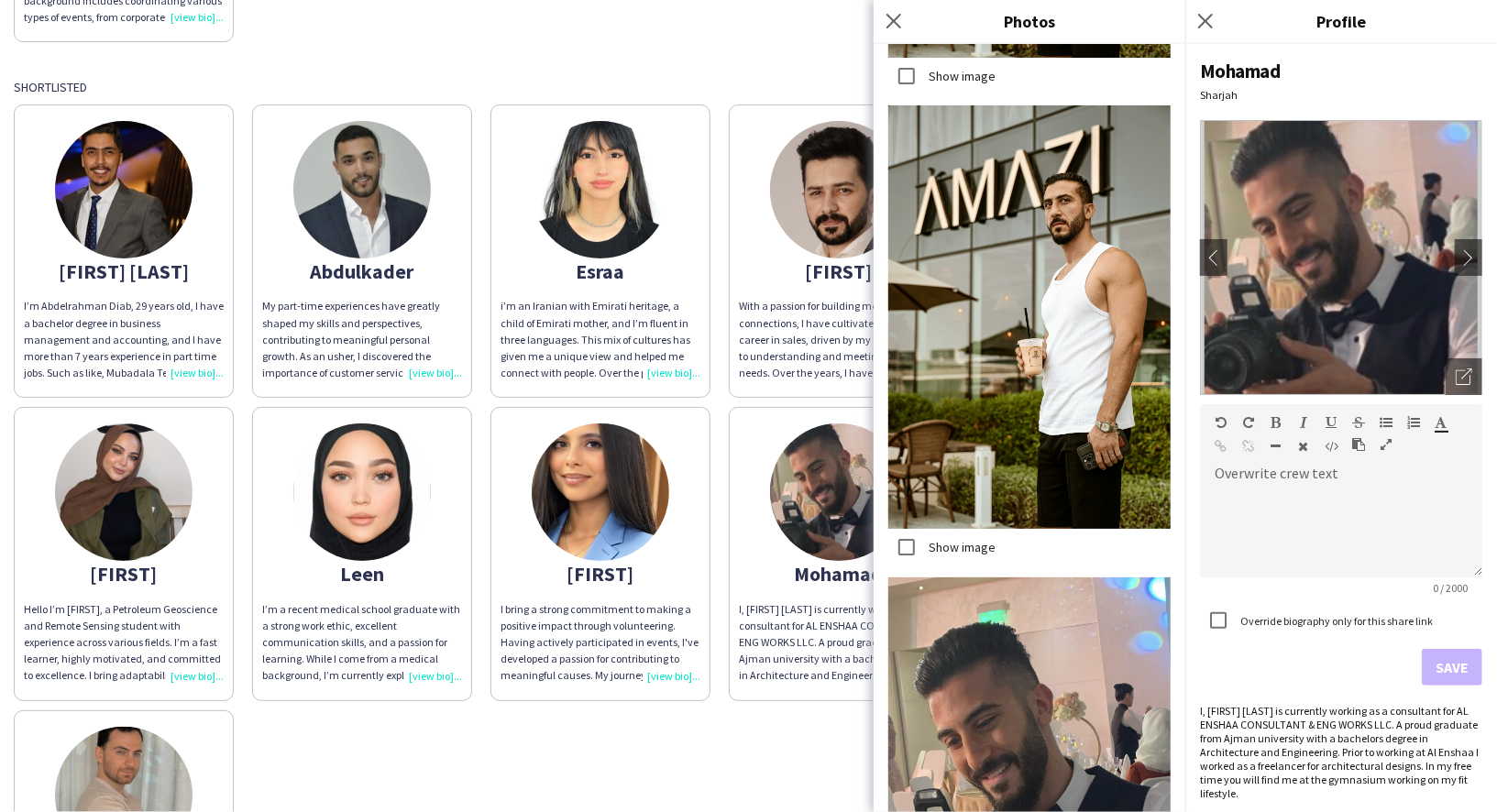 click on "I bring a strong commitment to making a positive impact through volunteering. Having actively participated in events, I've developed a passion for contributing to meaningful causes. My journey includes various public speaking engagements, from hosting high school graduation ceremonies to leading the White Coat Ceremony at university. Throughout these experiences, I've honed skills in public speaking & communication. I have also worked as an Usher previously so i am experienced in that aspect." 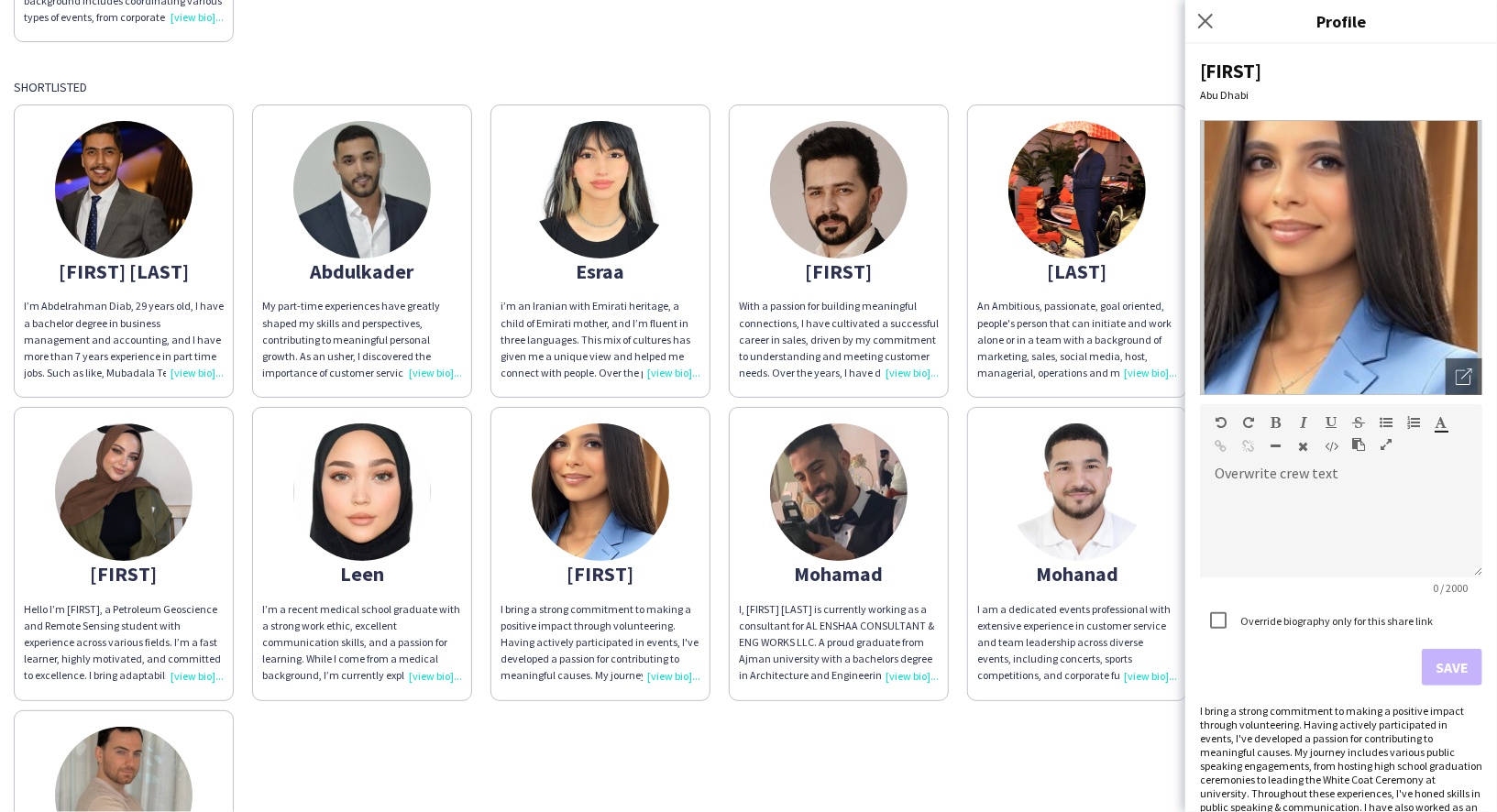 click on "[FIRST] [LAST]
I’m [FIRST] [LAST], [AGE] years old, I have a bachelor degree in business management and accounting, and I have more than 7 years experience in part time jobs.
Such as like, Mubadala Tennis | [DATE] to [DATE] [YEAR], Culture Summit | [DATE] [YEAR], SailGp with CEO event management , ADEO with Alsayagh Group , and many other events. [LAST]
My part-time experiences have greatly shaped my skills and perspectives, contributing to meaningful personal growth. As an usher, I discovered the importance of customer service while assisting patrons, sparking my interest in the entertainment industry. Moving into a team supervisor role, I honed my leadership abilities by motivating a diverse team and managing operations efficiently. Working in ticketing further refined my attention to detail and strengthened my organizational skills. [FIRST]
[FIRST]
[LAST]
[FIRST]
[FIRST] [LAST]
[FIRST]" 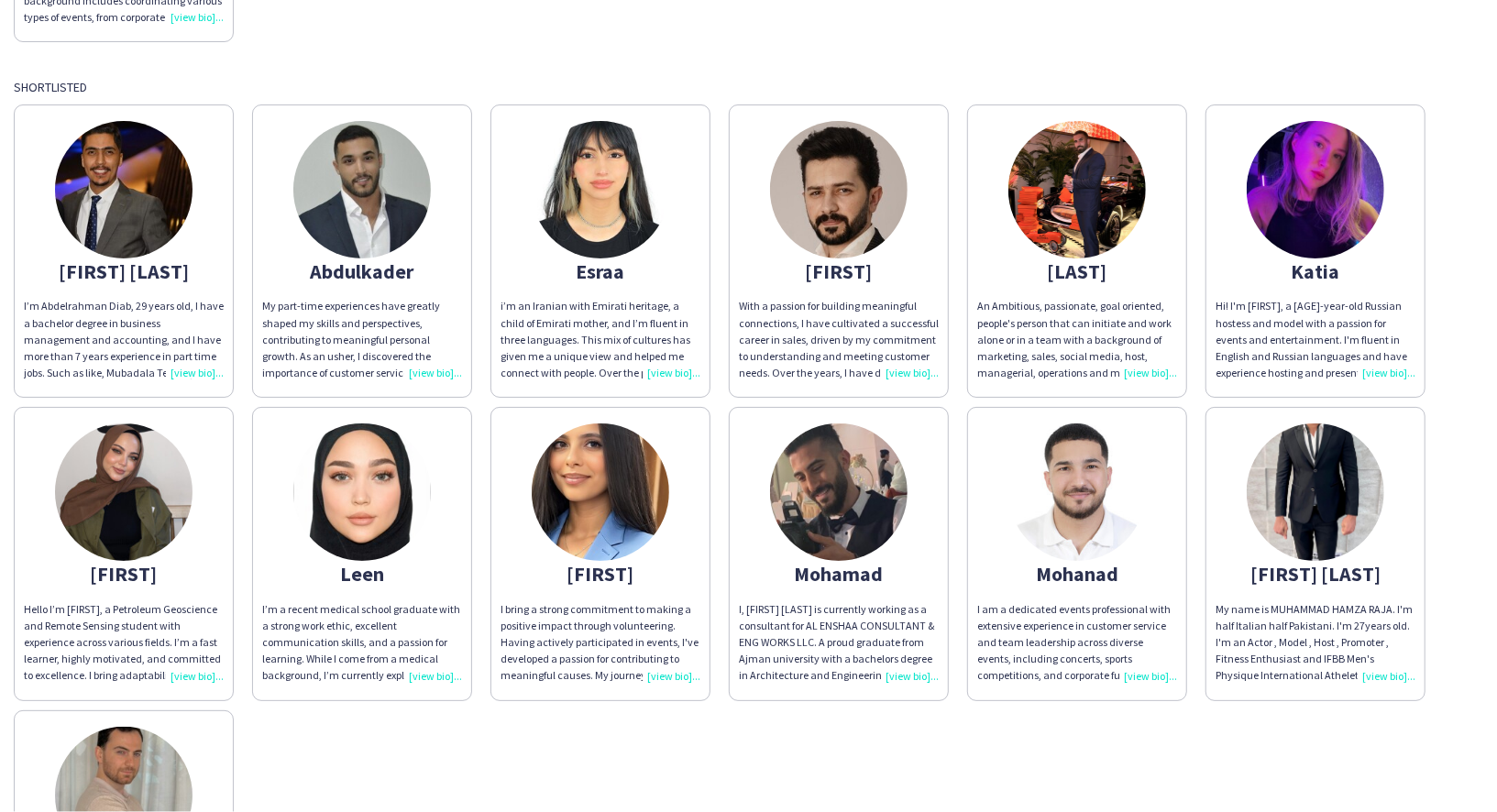 scroll, scrollTop: 186, scrollLeft: 0, axis: vertical 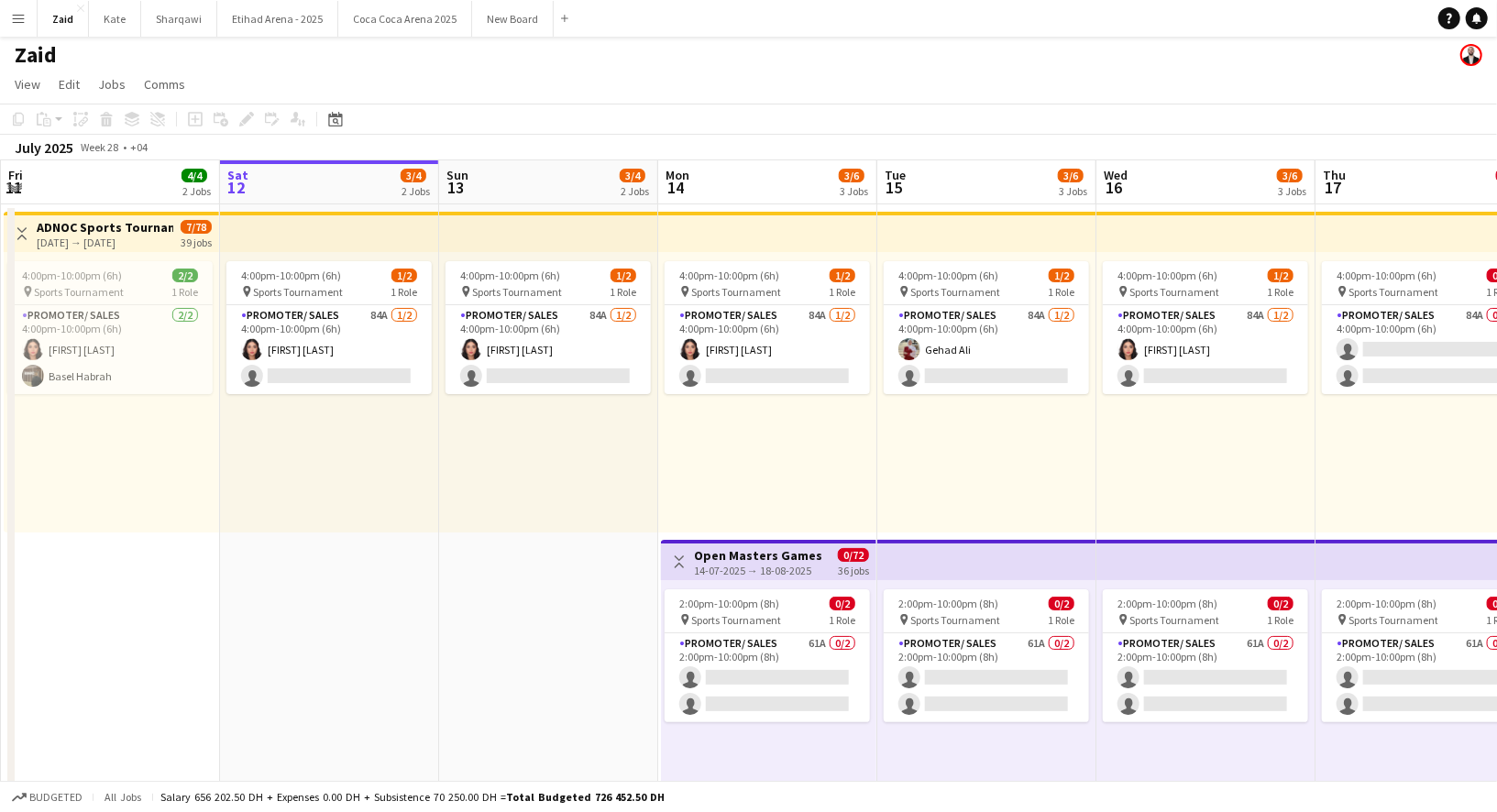 click on "2:00pm-10:00pm (8h)    0/2
pin
Sports Tournament   1 Role   Promoter/ Sales   61A   0/2   2:00pm-10:00pm (8h)
single-neutral-actions
single-neutral-actions" at bounding box center (768, 720) 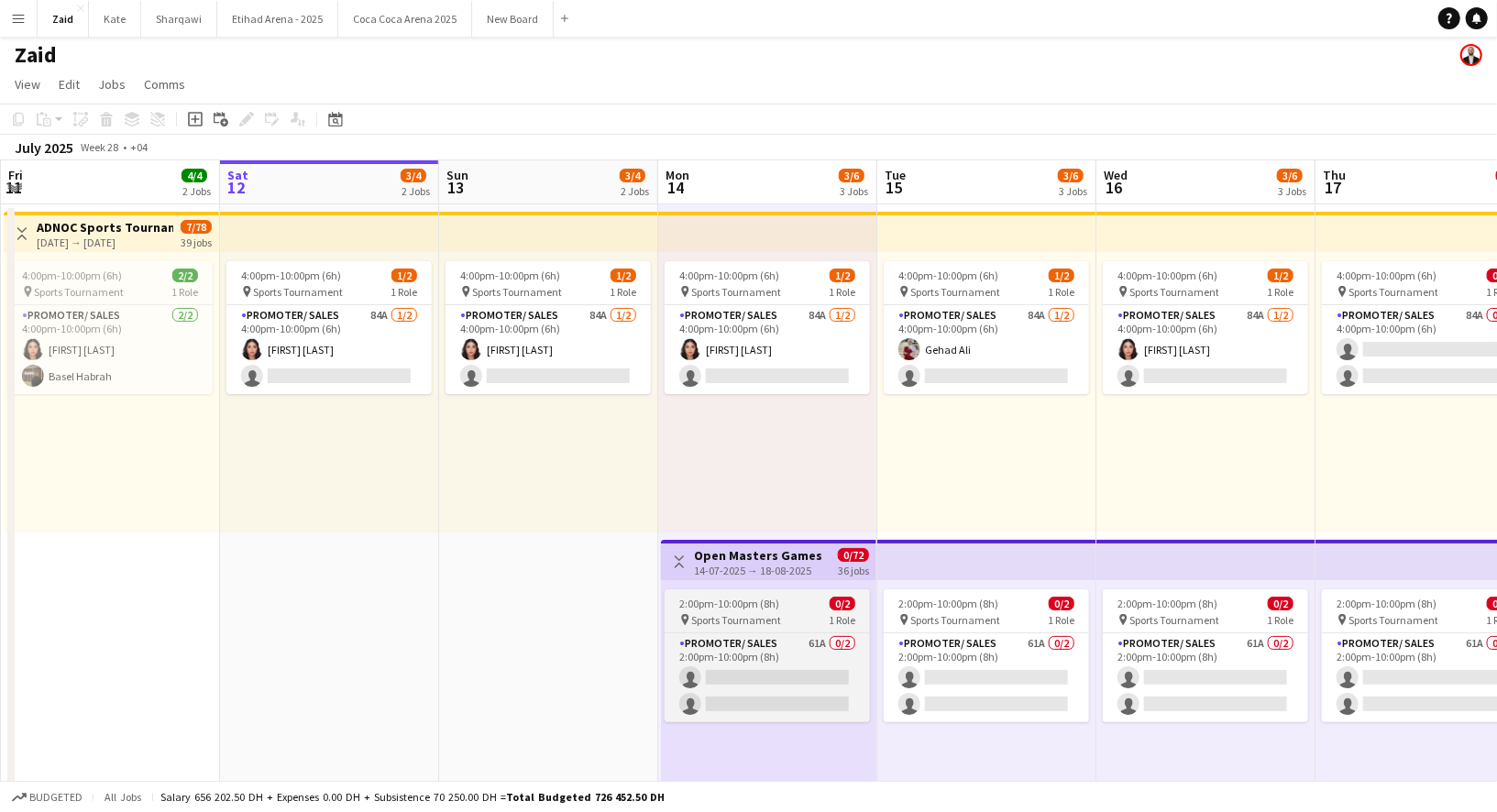 click on "Sports Tournament" at bounding box center (736, 620) 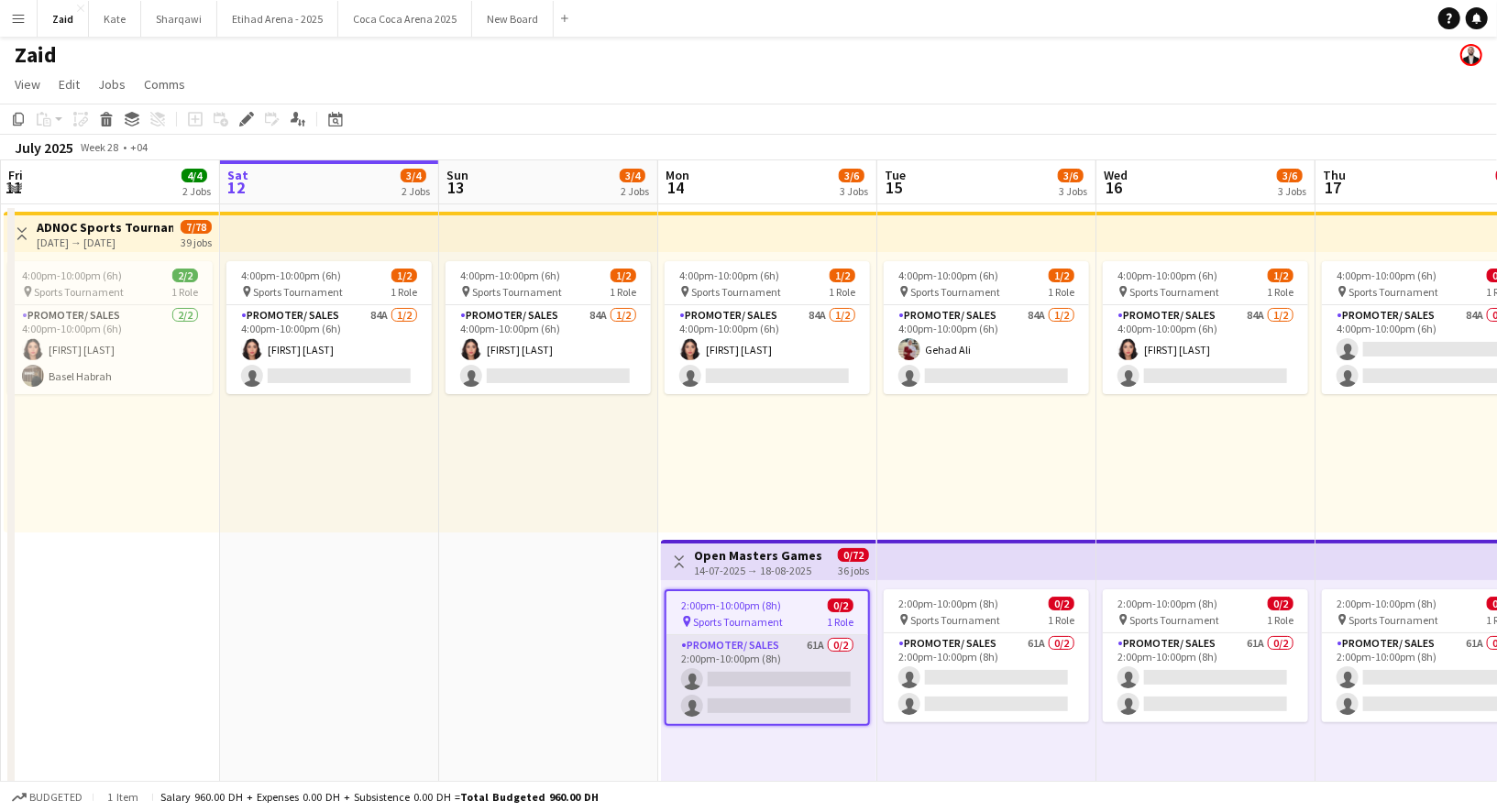 click on "Promoter/ Sales   61A   [NUMBER]/[NUMBER]   [TIME]-[TIME] ([HOURS])
single-neutral-actions
single-neutral-actions" at bounding box center [767, 679] 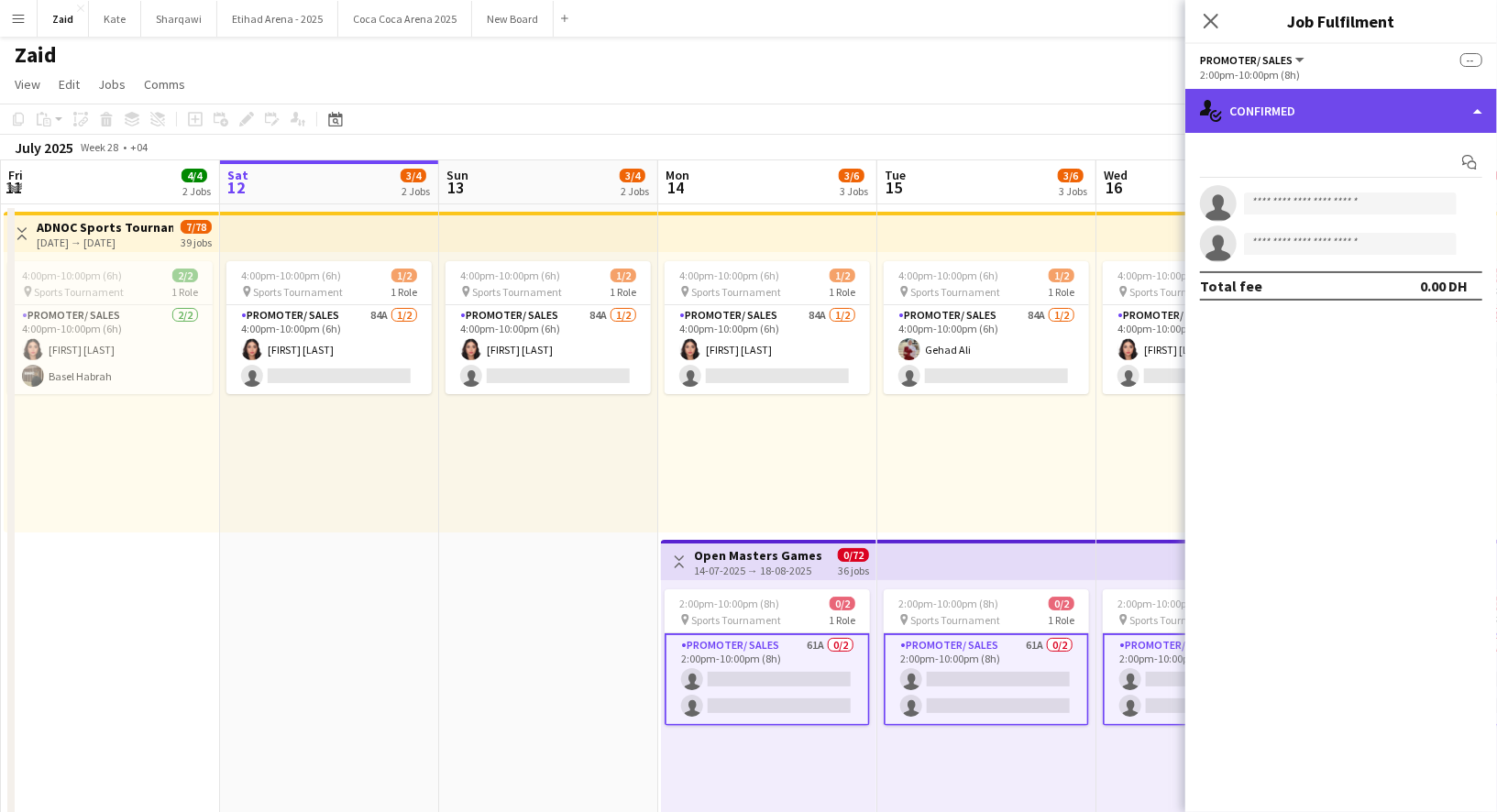 click on "single-neutral-actions-check-2
Confirmed" 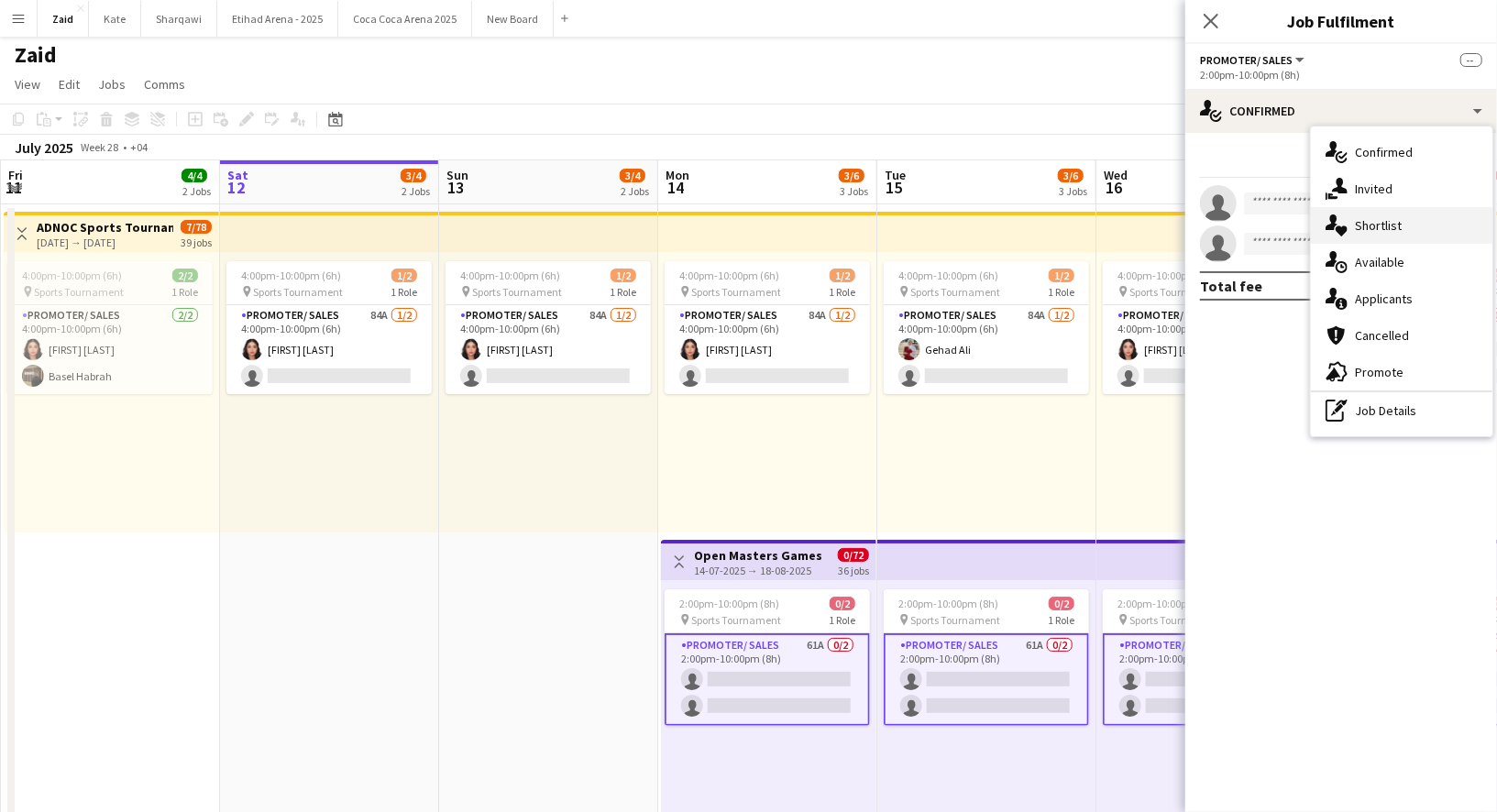 click on "single-neutral-actions-heart
Shortlist" at bounding box center (1402, 225) 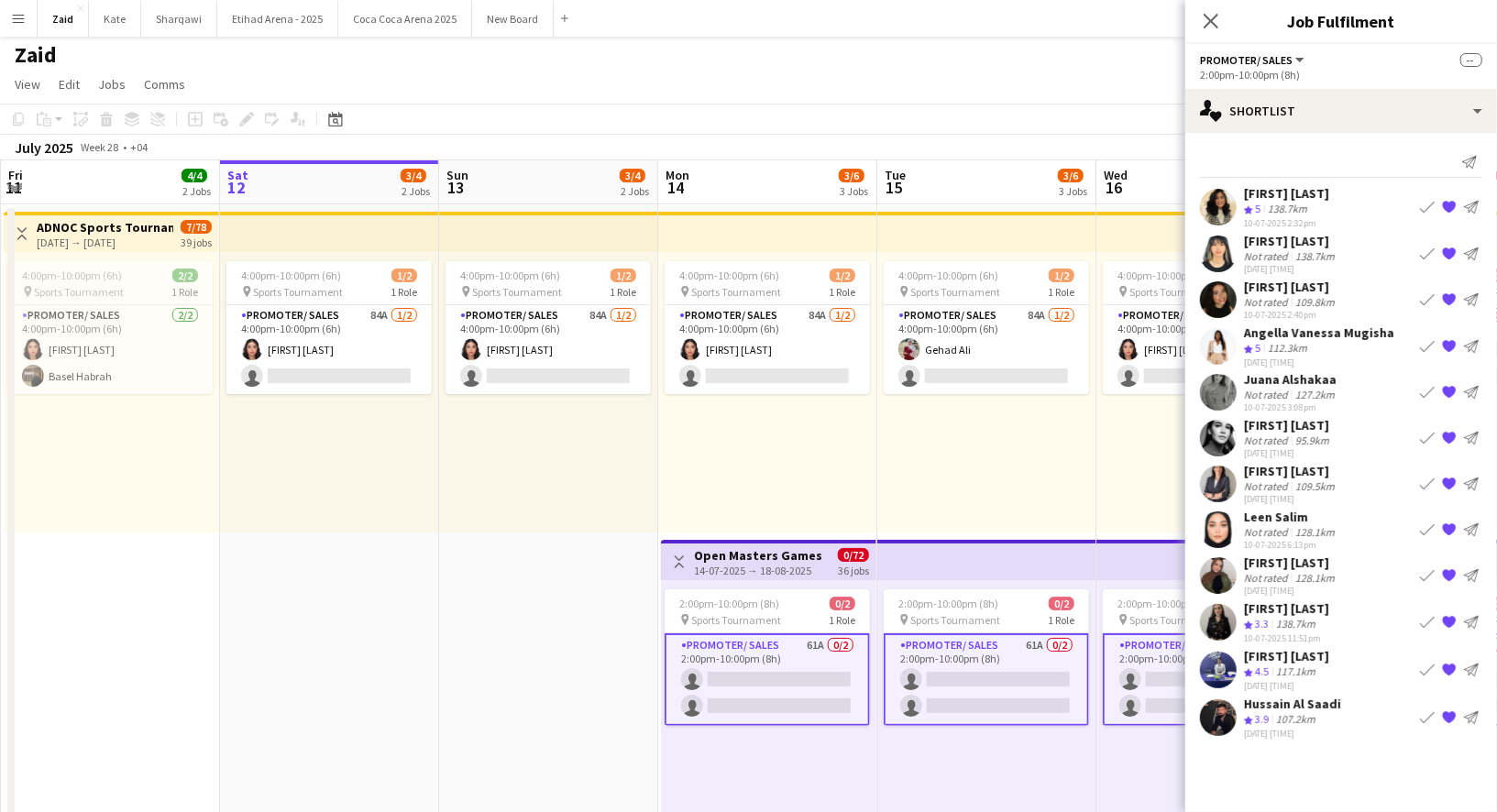 click on "[TIME]-[TIME] ([HOURS])    [NUMBER]/[NUMBER]
pin
Sports Tournament   1 Role   Promoter/ Sales   [NUMBER]/[NUMBER]   [TIME]-[TIME] ([HOURS])
[FIRST] [LAST]
single-neutral-actions" at bounding box center [986, 392] 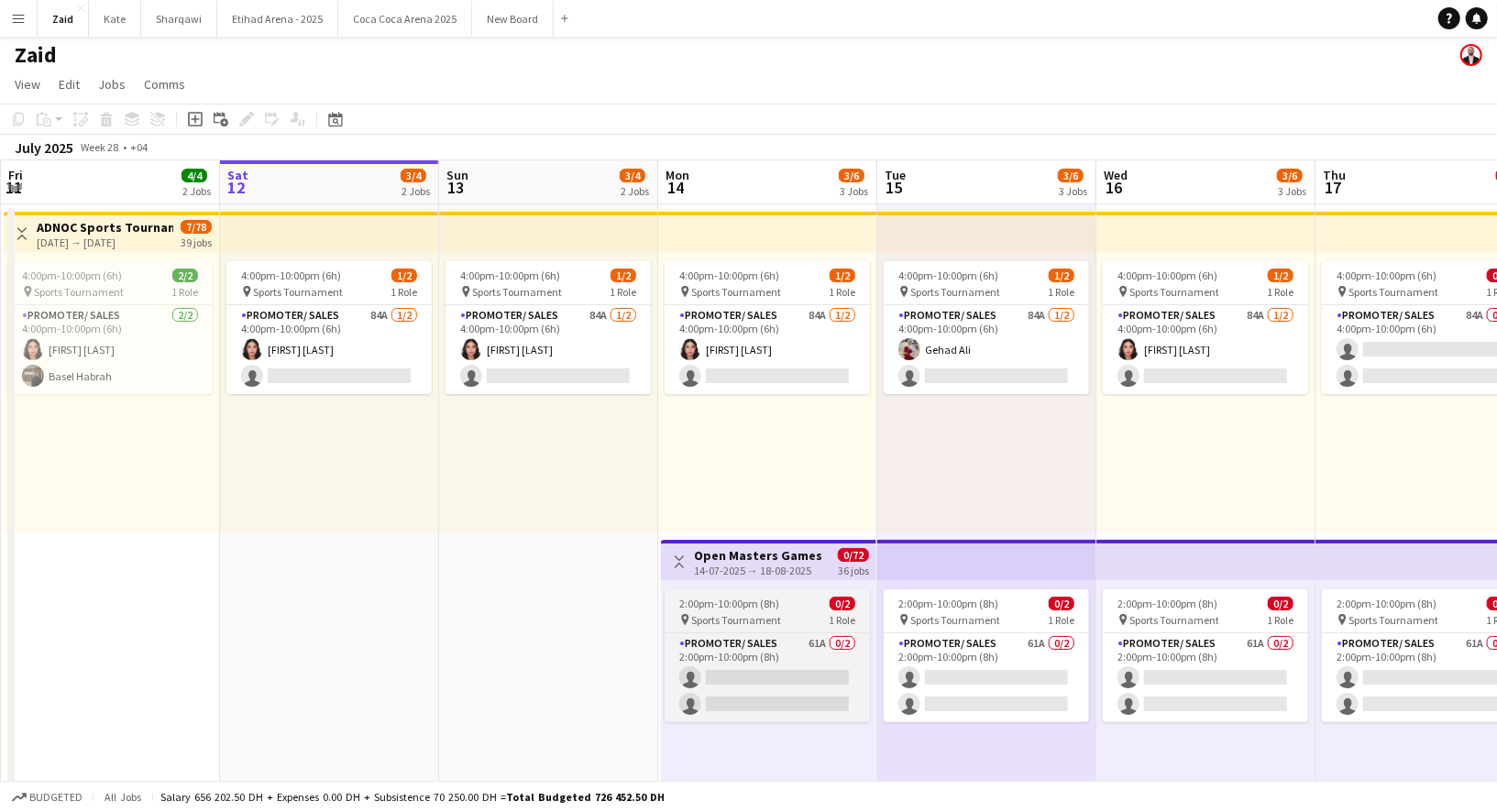 click on "pin
Sports Tournament   1 Role" at bounding box center [767, 620] 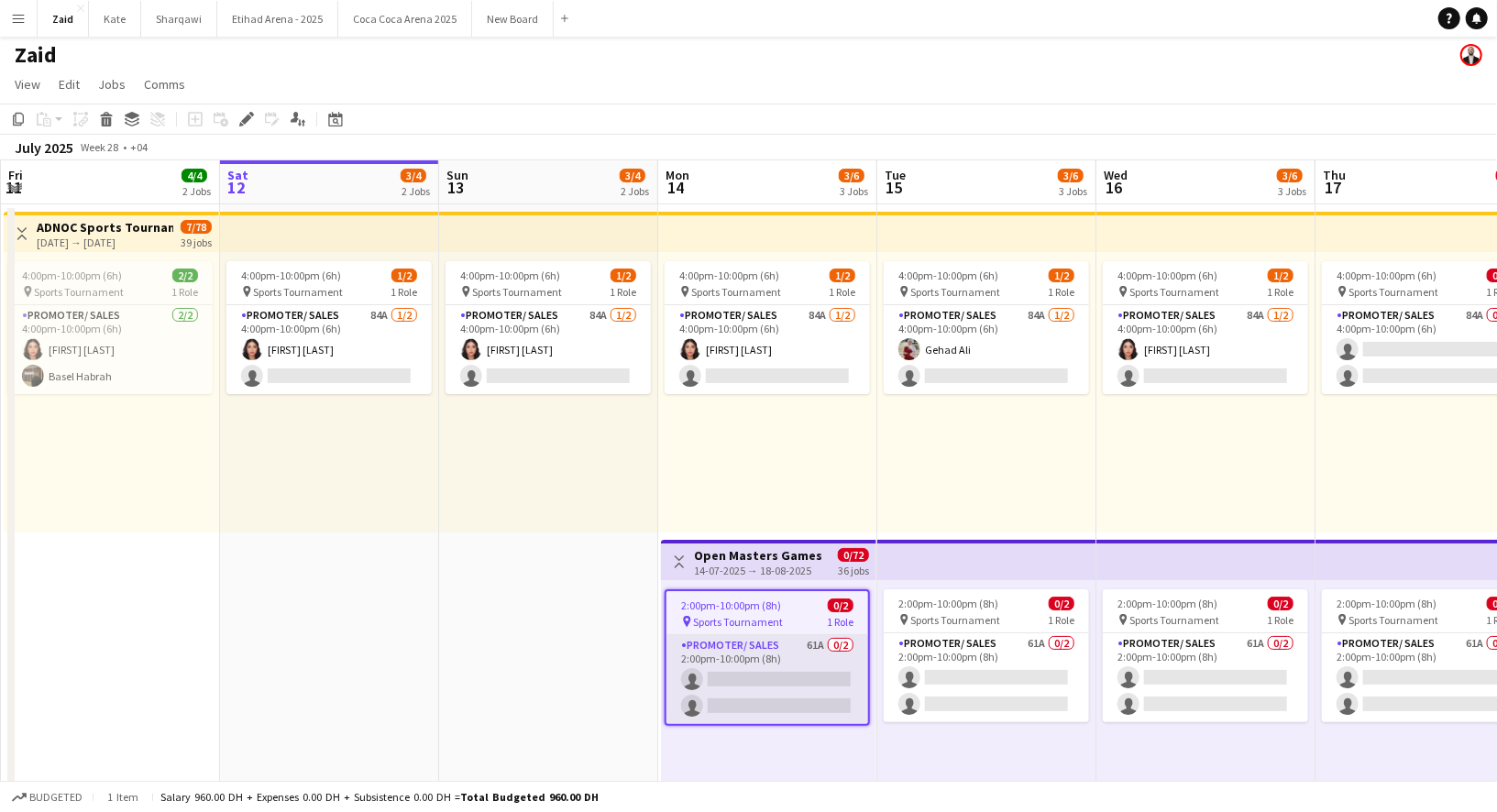click on "Promoter/ Sales   61A   [NUMBER]/[NUMBER]   [TIME]-[TIME] ([HOURS])
single-neutral-actions
single-neutral-actions" at bounding box center (767, 679) 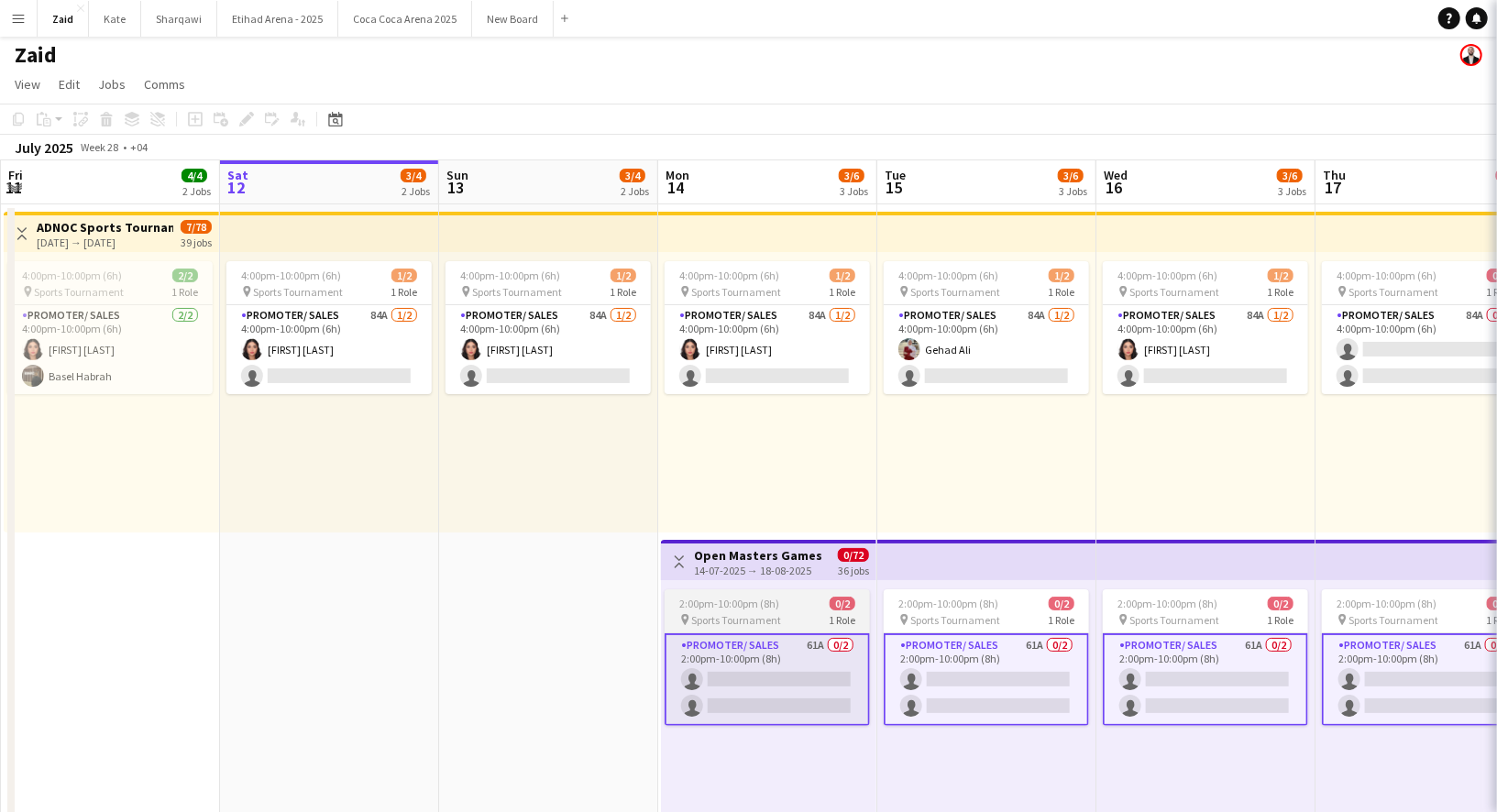 click on "Sports Tournament" at bounding box center (736, 620) 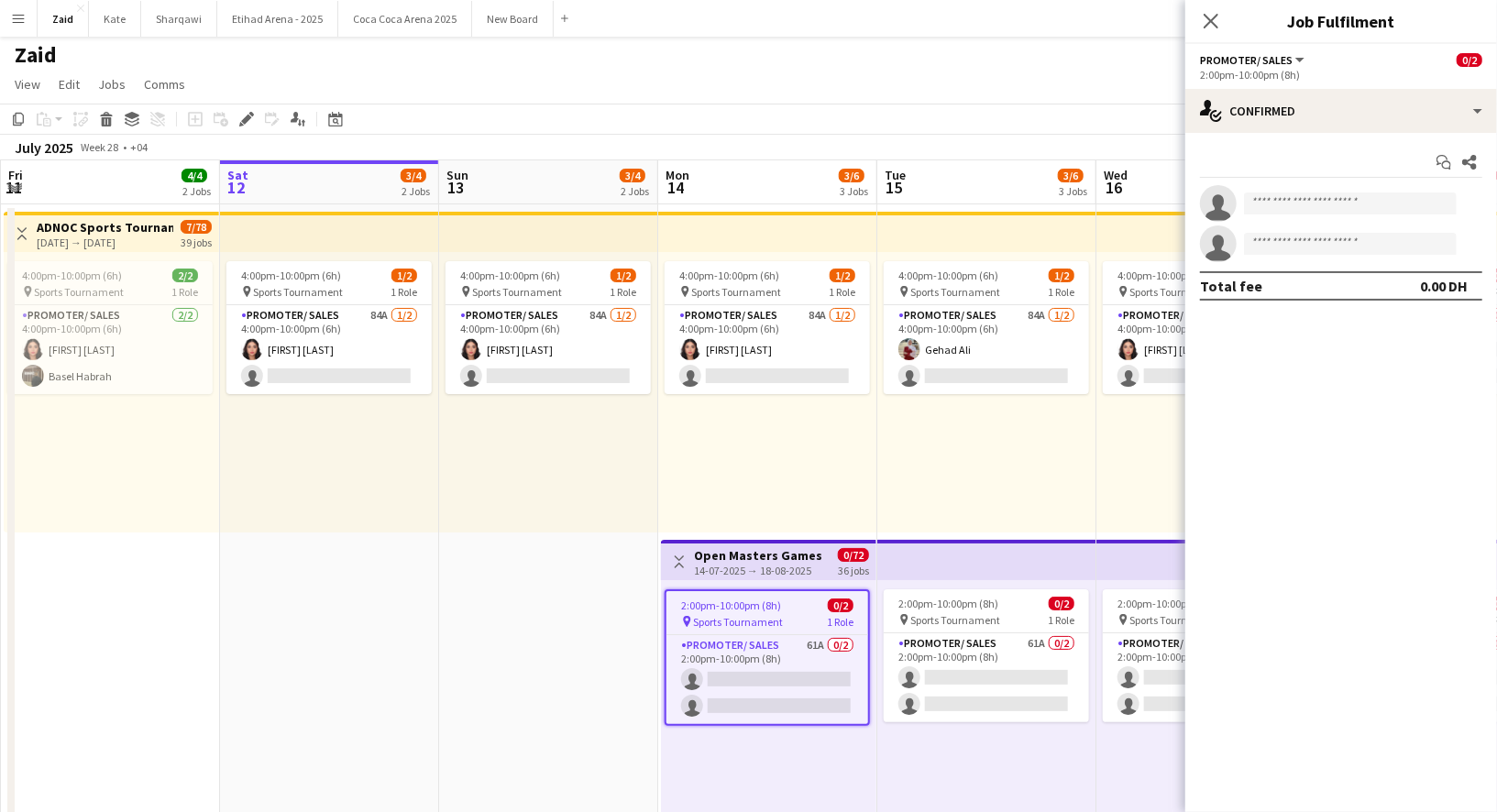 click on "Start chat
Share" at bounding box center (1341, 162) 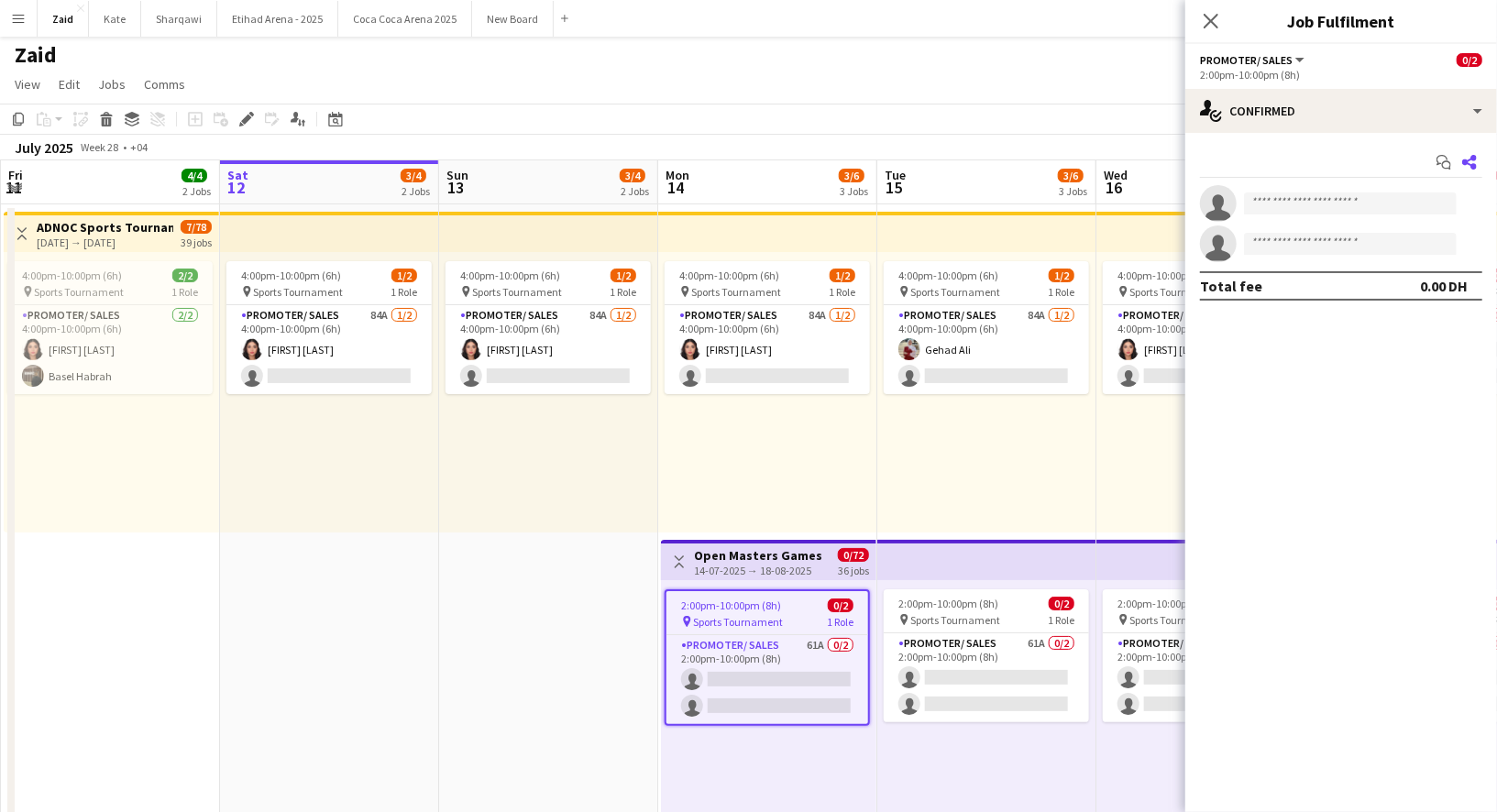 click on "Share" 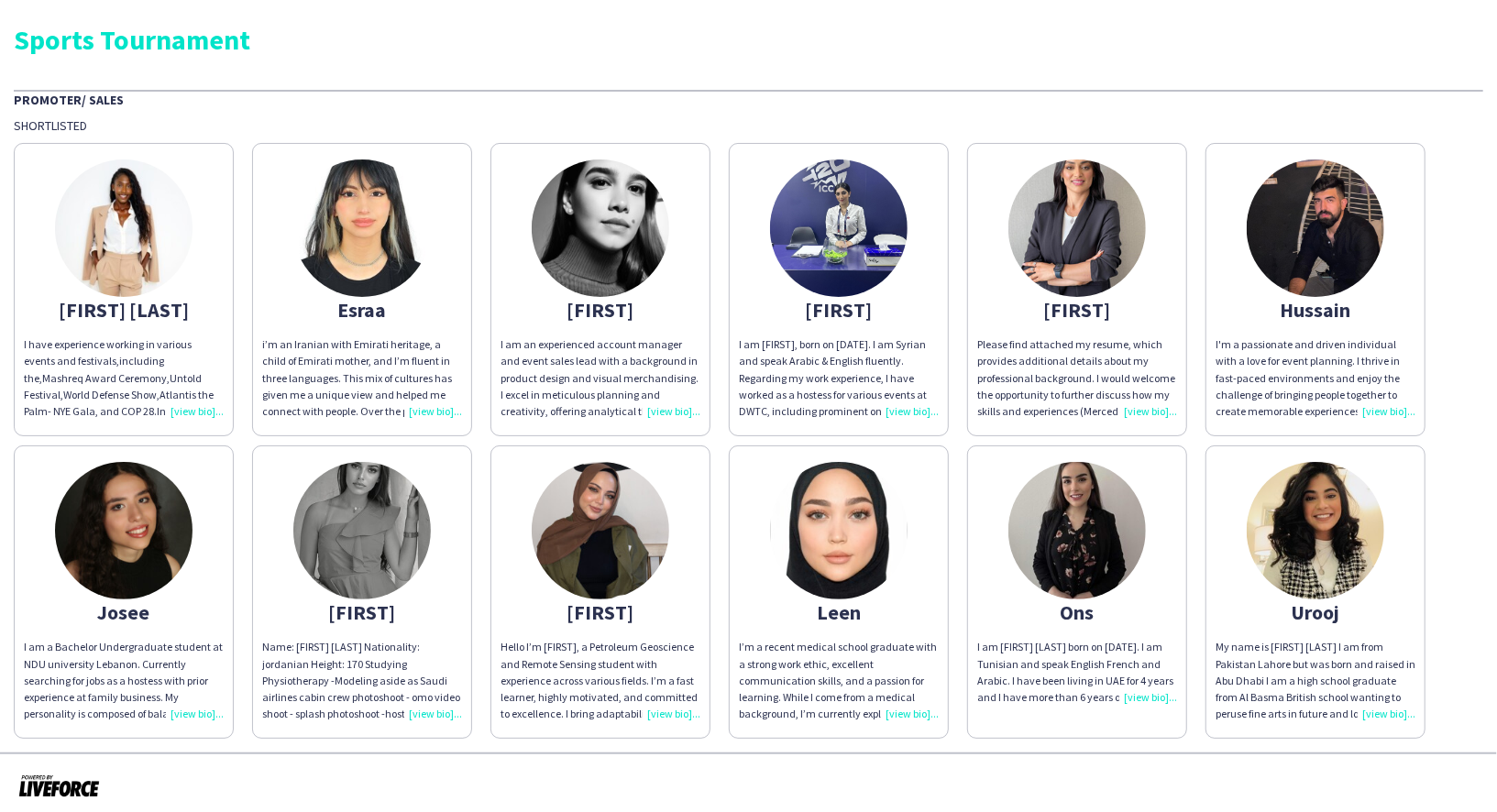 scroll, scrollTop: 0, scrollLeft: 0, axis: both 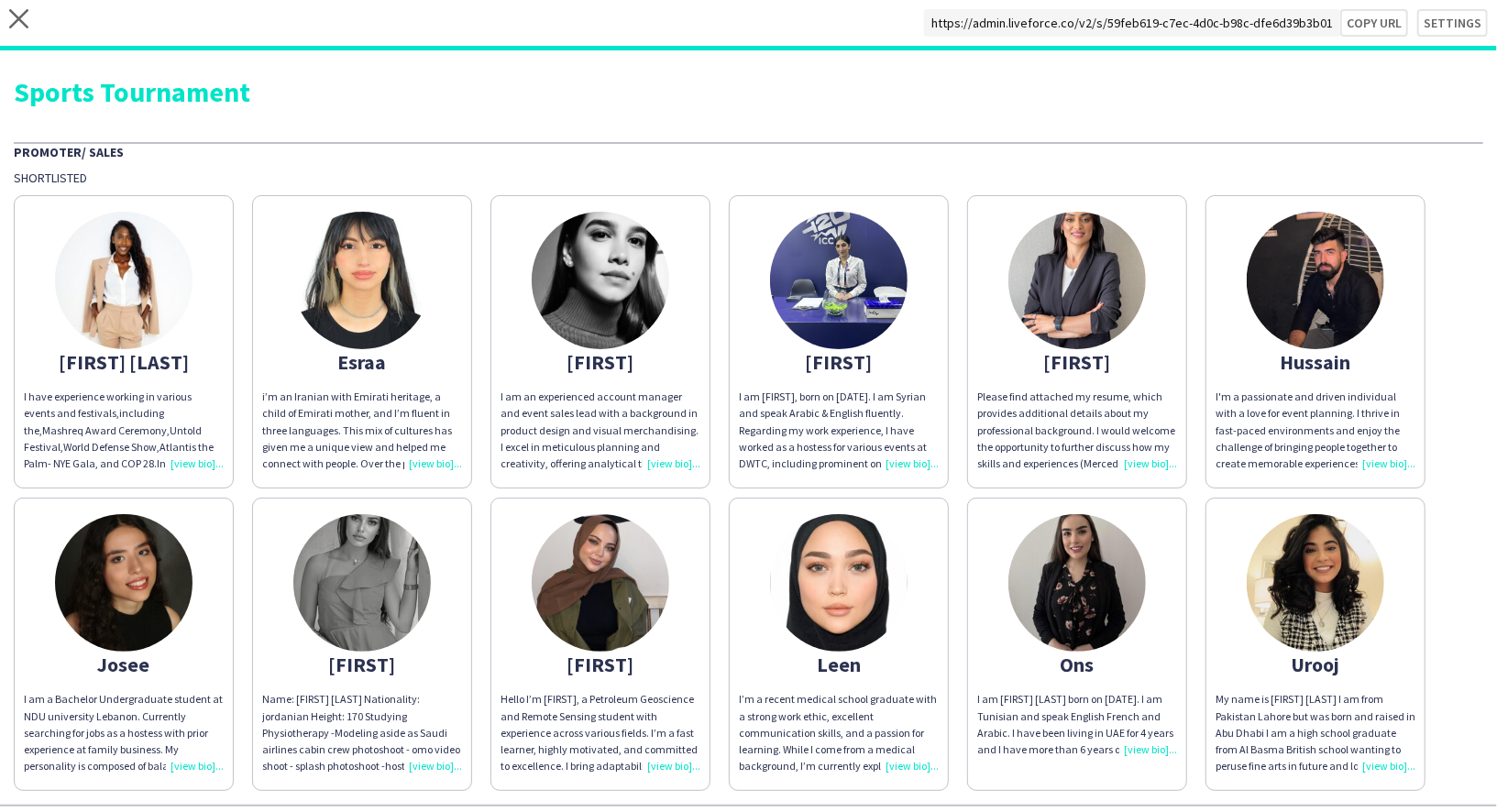 click on "close
https://admin.liveforce.co/v2/s/59feb619-c7ec-4d0c-b98c-dfe6d39b3b01   Copy url   Settings" 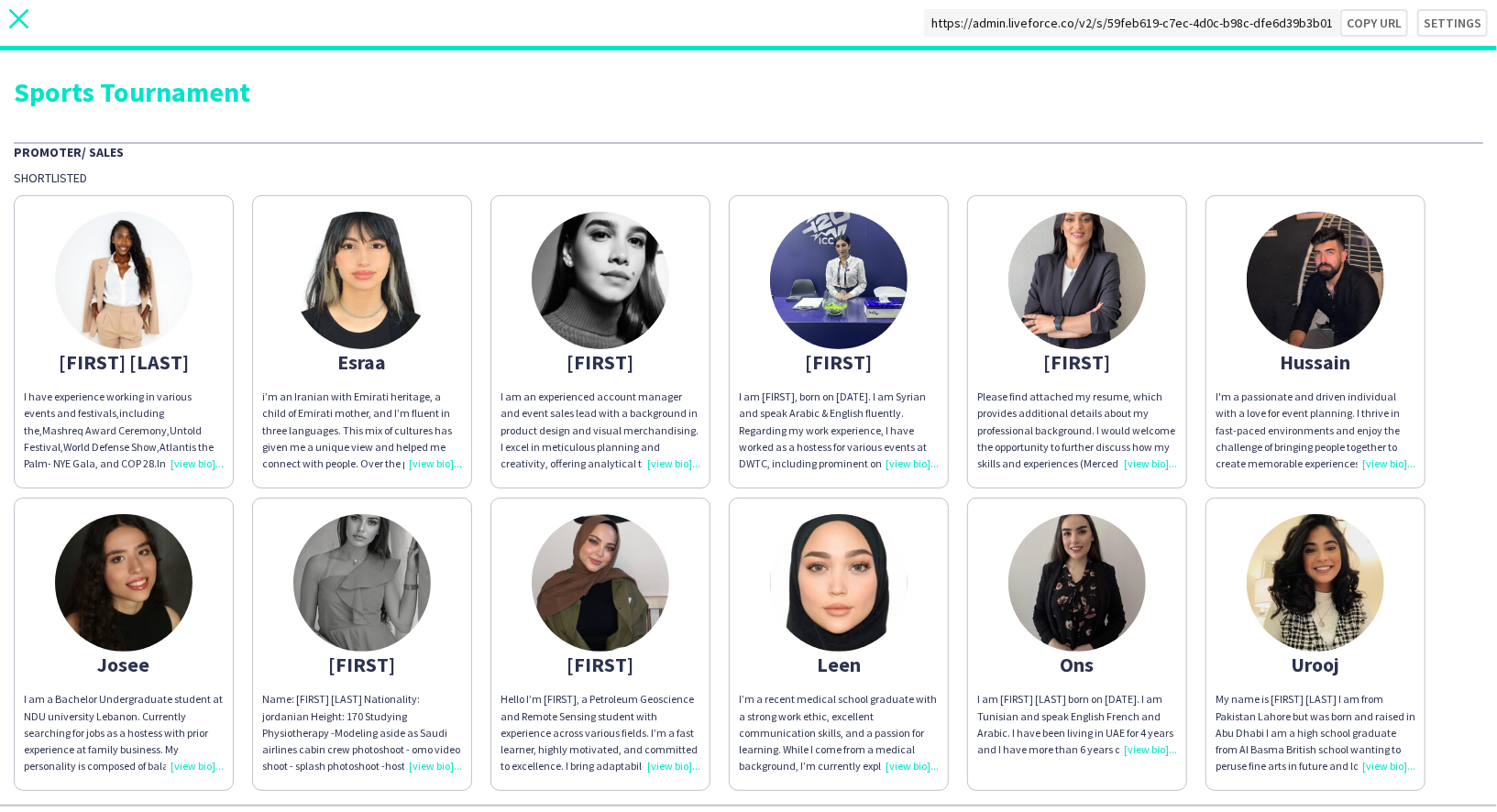 click on "close" 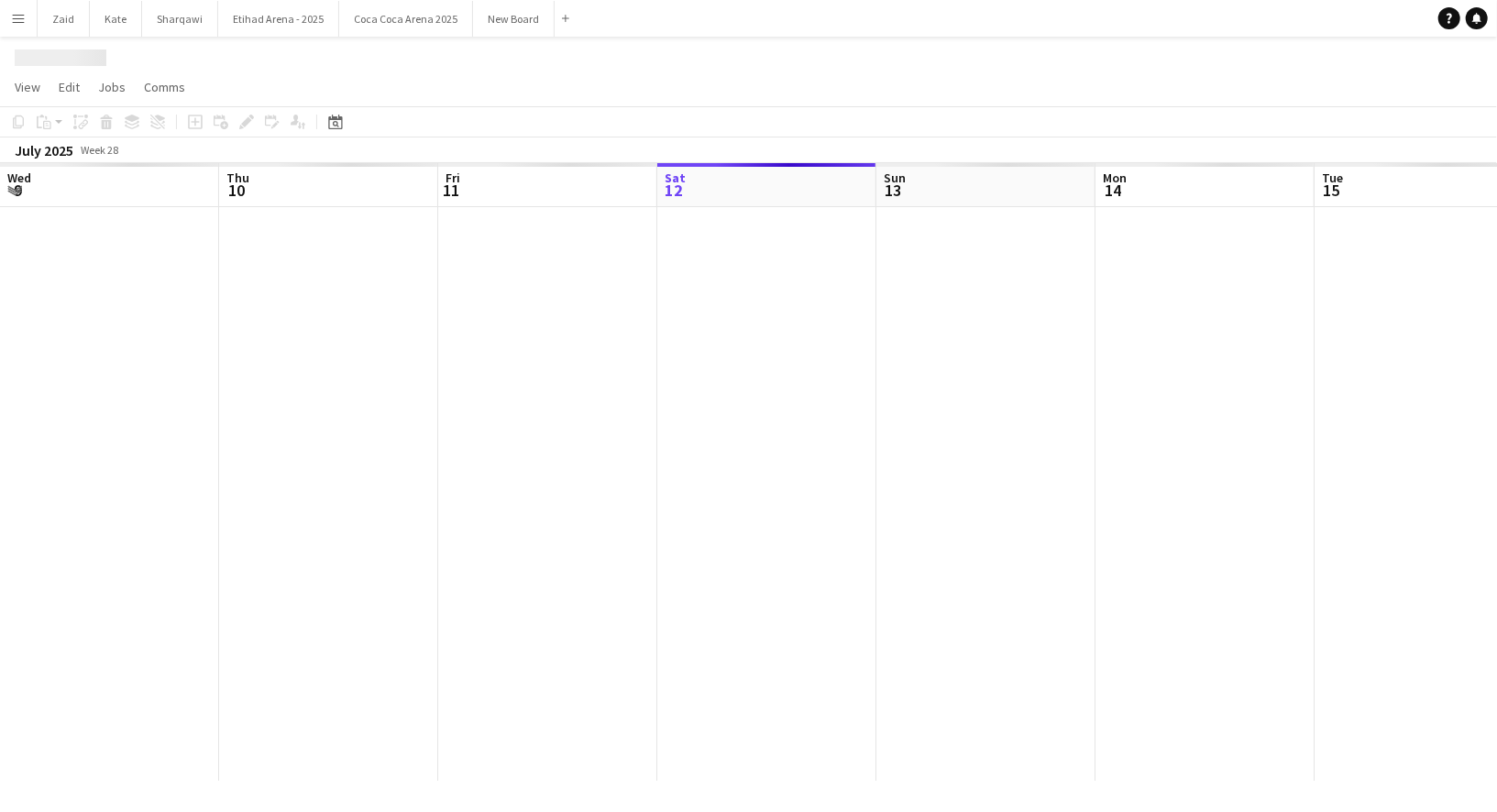 scroll, scrollTop: 0, scrollLeft: 437, axis: horizontal 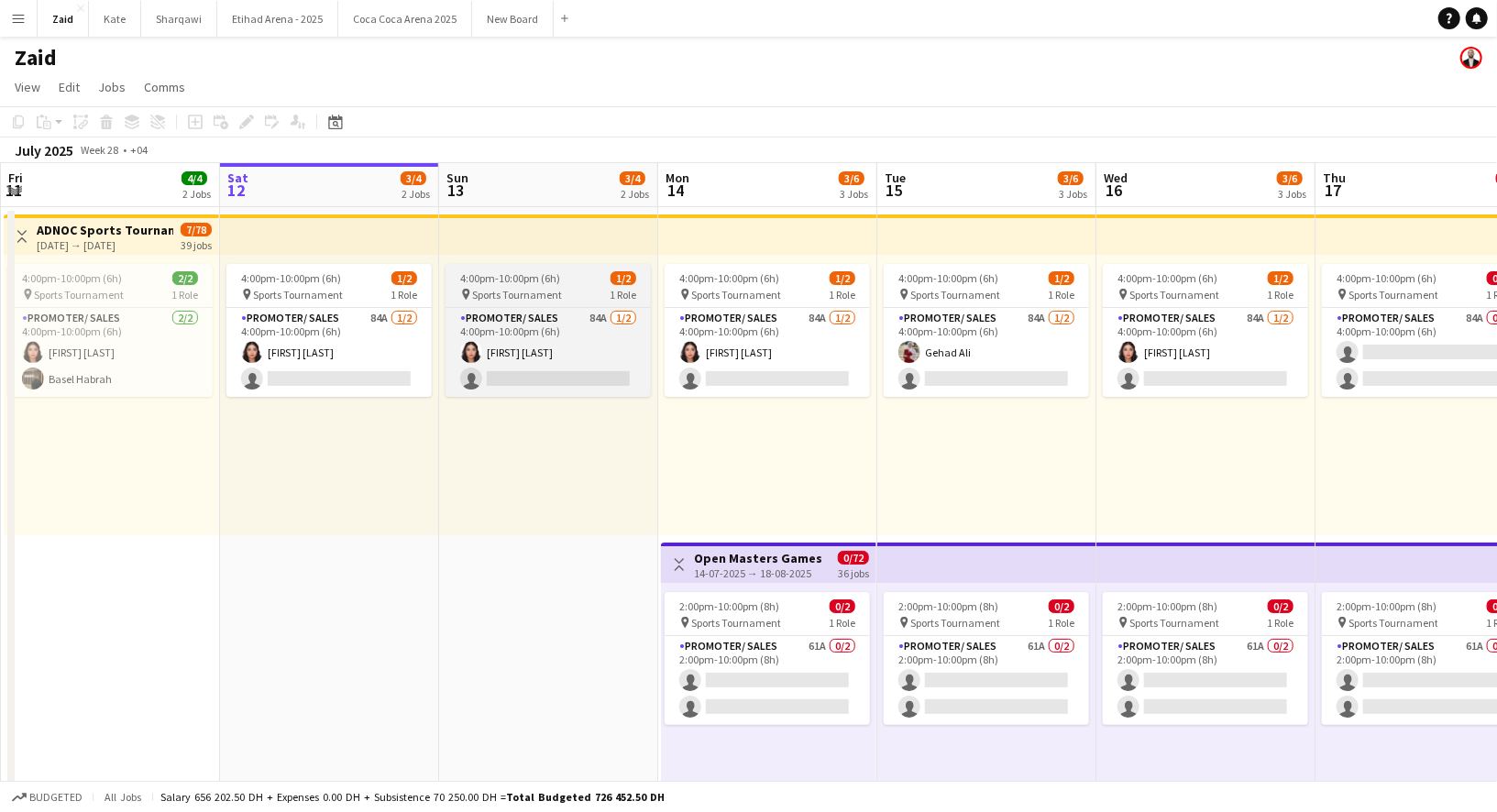 click on "4:00pm-10:00pm (6h)" at bounding box center (510, 278) 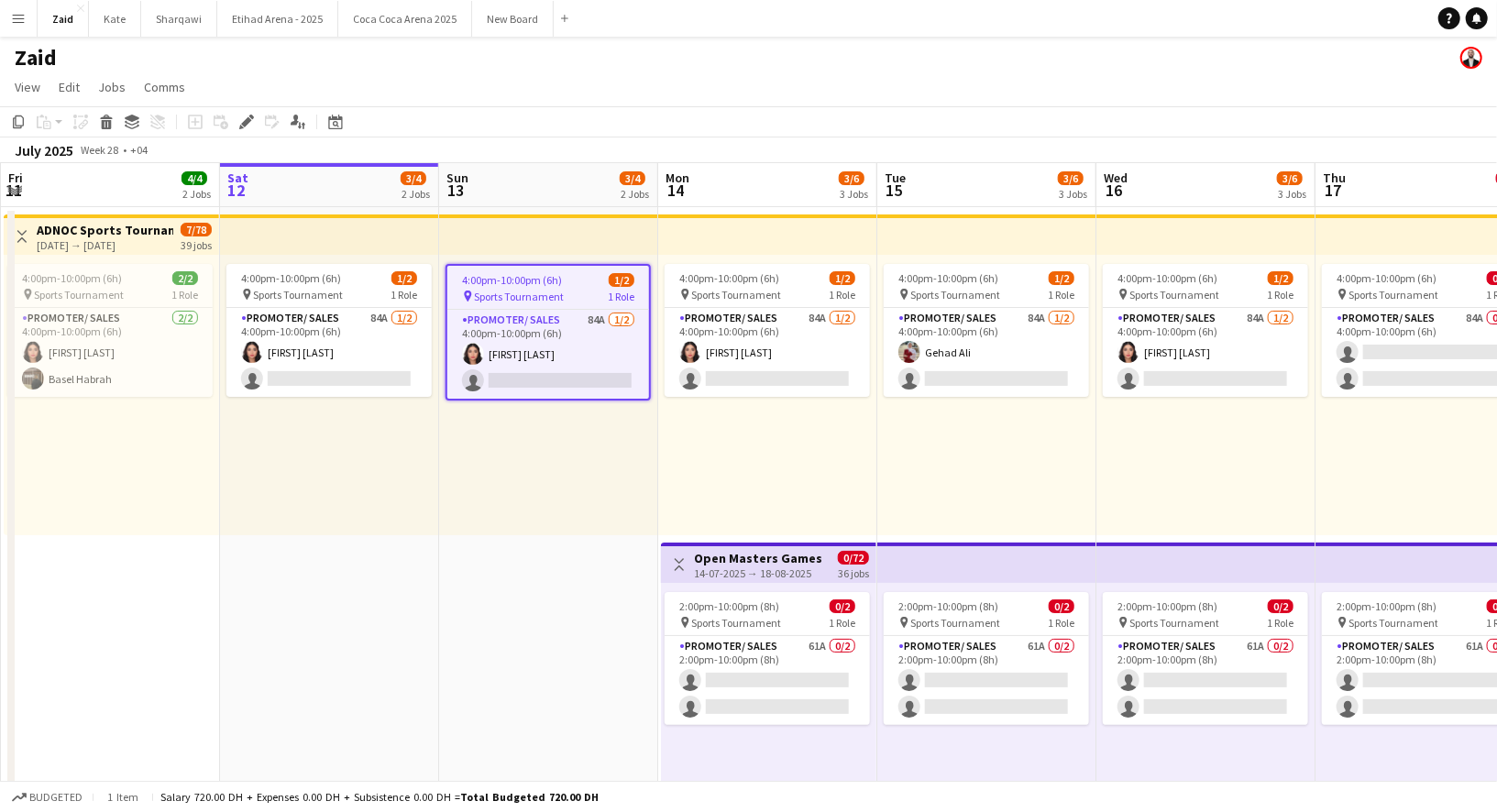 click at bounding box center [329, 235] 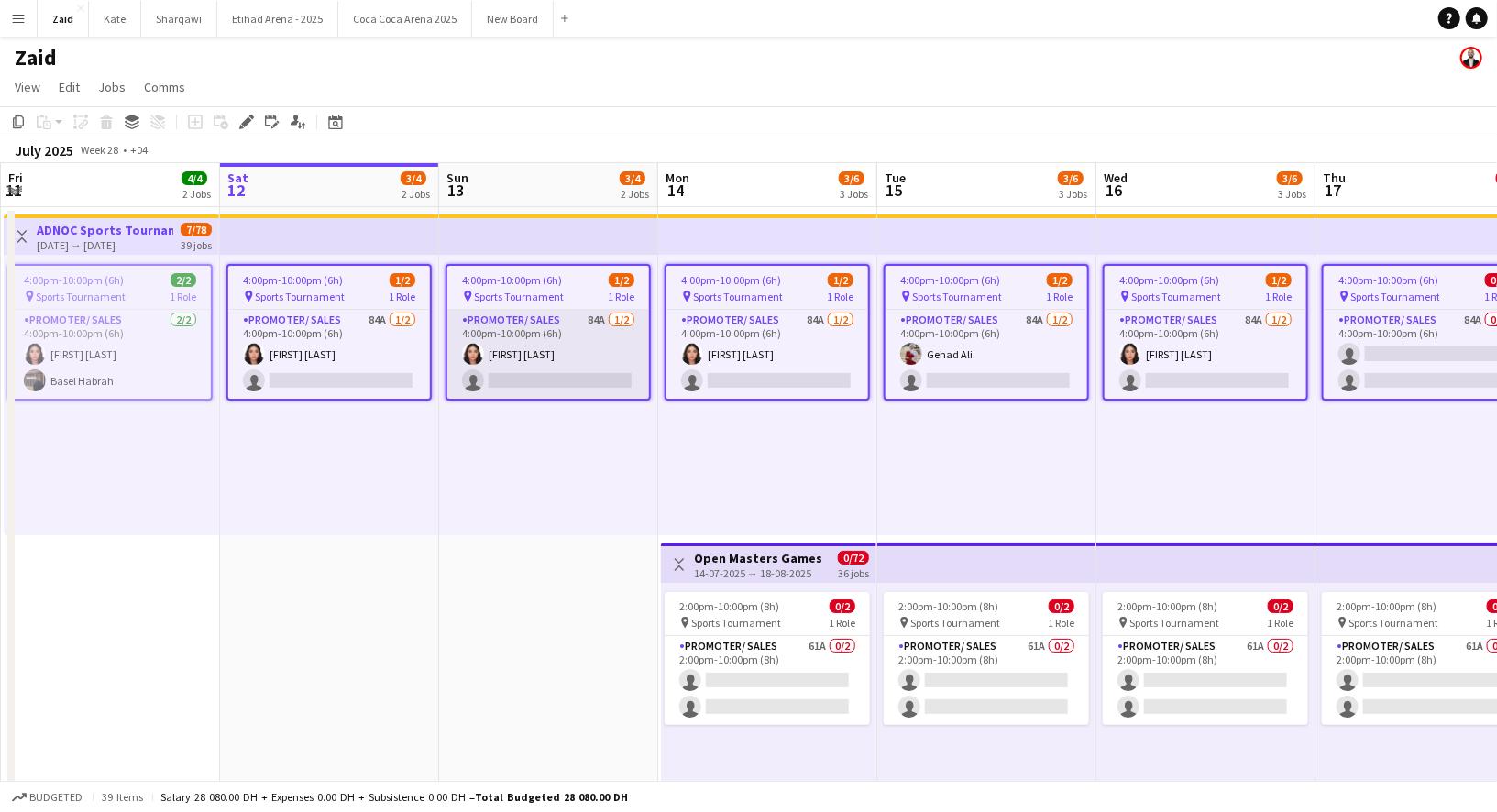 click on "Promoter/ Sales   84A   [NUMBER]/[NUMBER]   [TIME]-[TIME] ([HOURS])
[FIRST] [LAST]
single-neutral-actions" at bounding box center (548, 354) 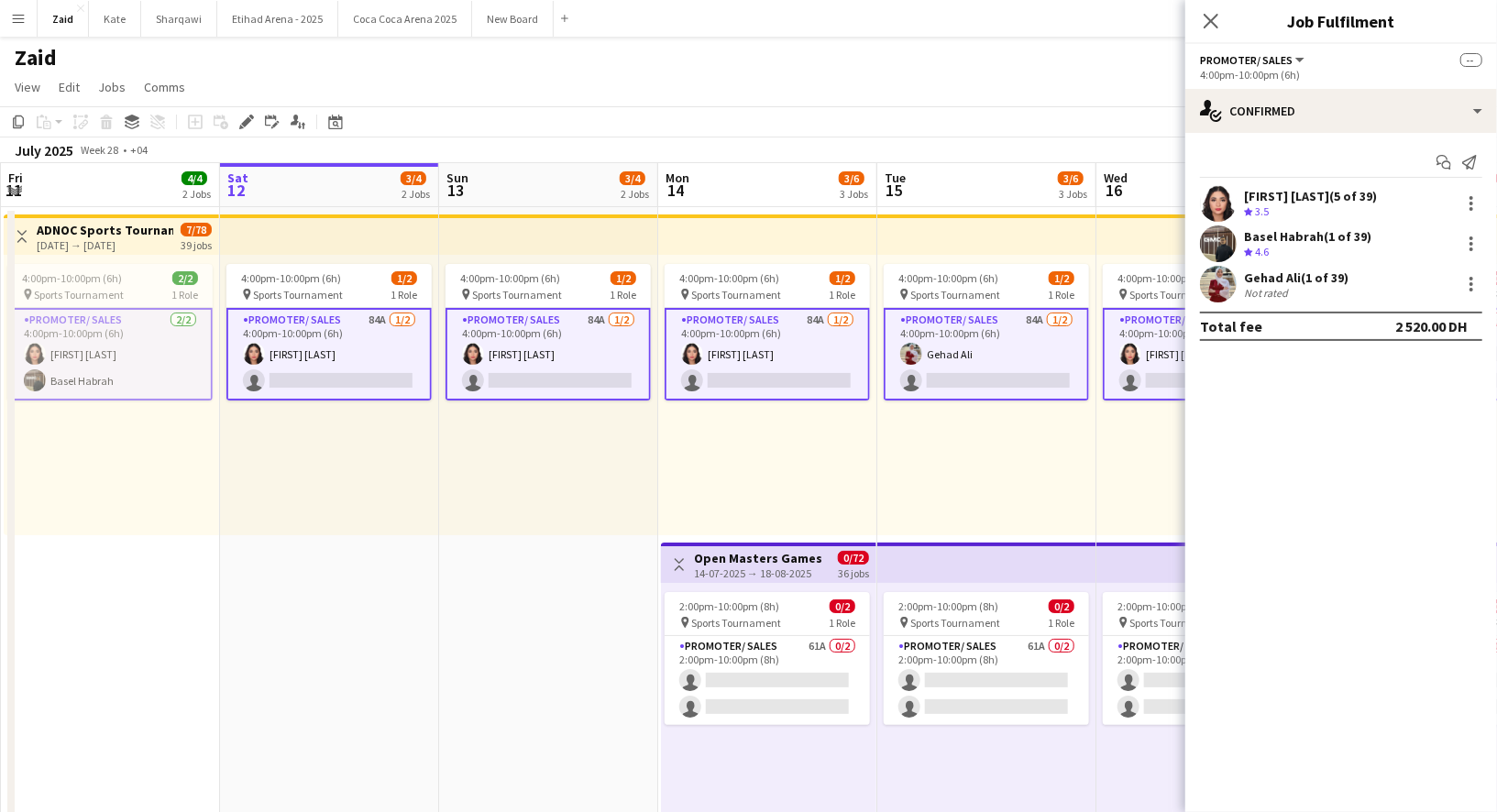 click at bounding box center [548, 235] 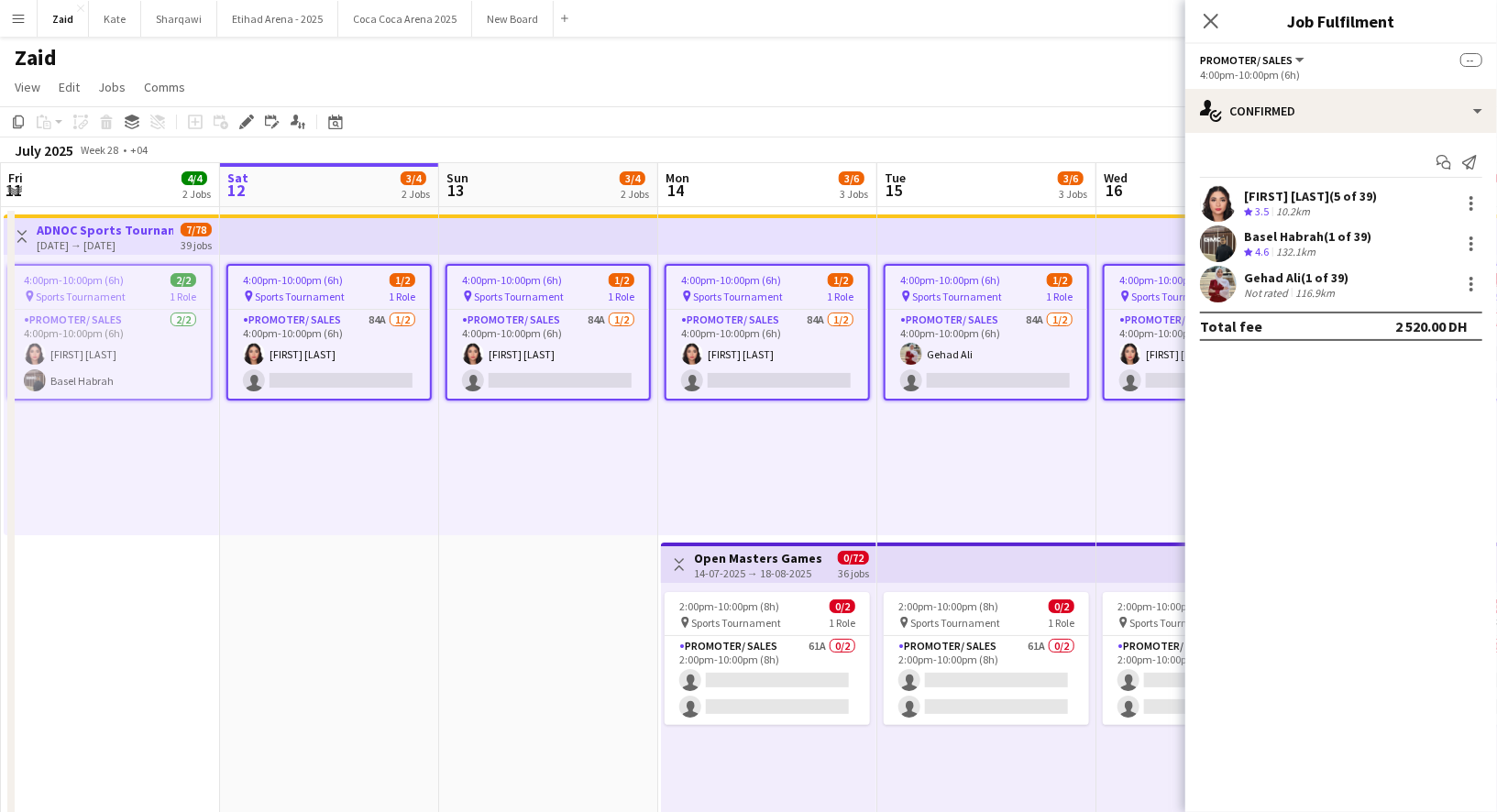 click on "[DATE] → [DATE]" at bounding box center [105, 245] 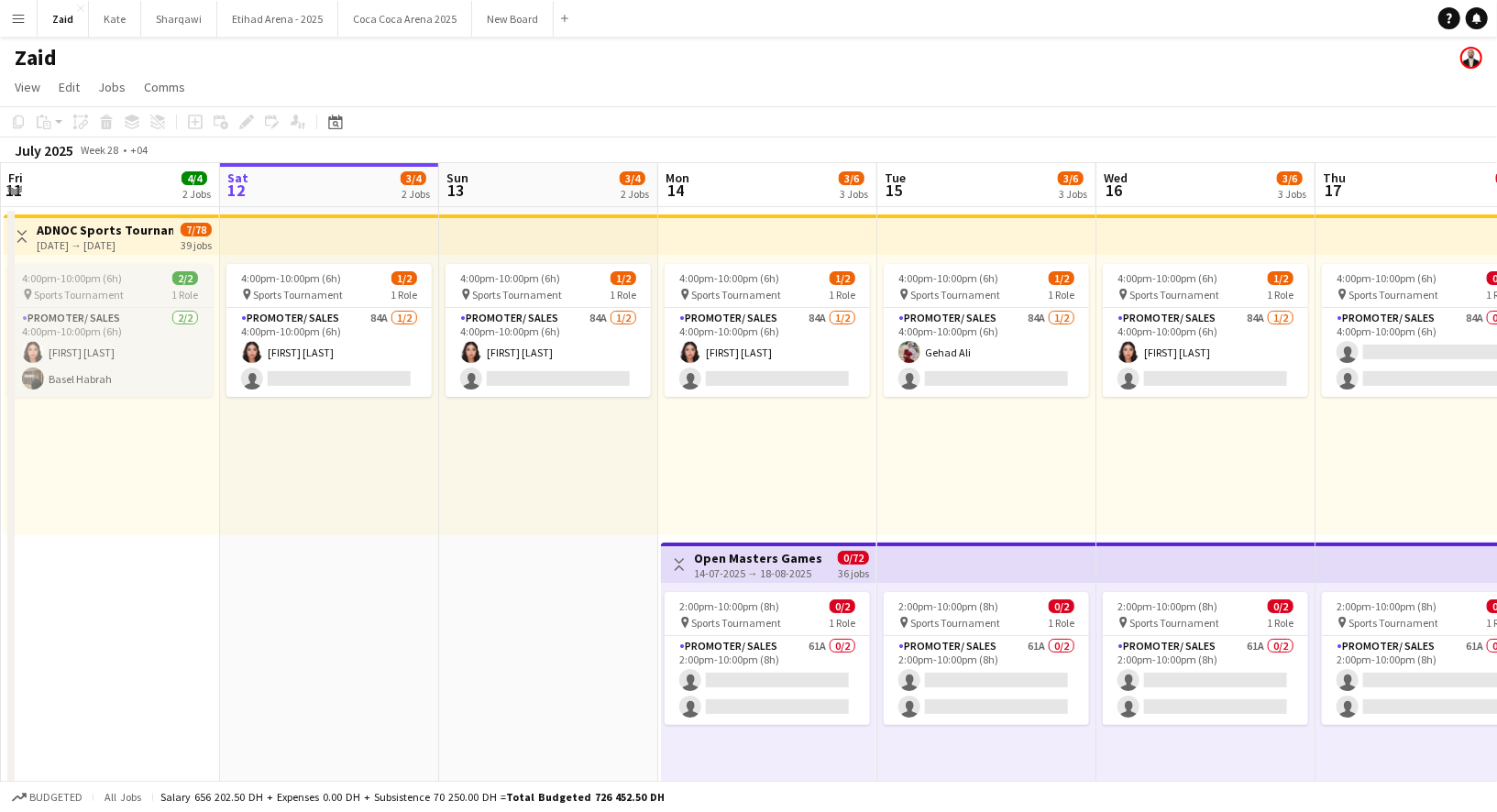 click on "[TIME]-[TIME] ([HOURS])    [NUMBER]/[NUMBER]
pin
Sports Tournament   1 Role   Promoter/ Sales   [NUMBER]/[NUMBER]   [TIME]-[TIME] ([HOURS])
[FIRST] [LAST] [FIRST] [LAST]" at bounding box center (110, 330) 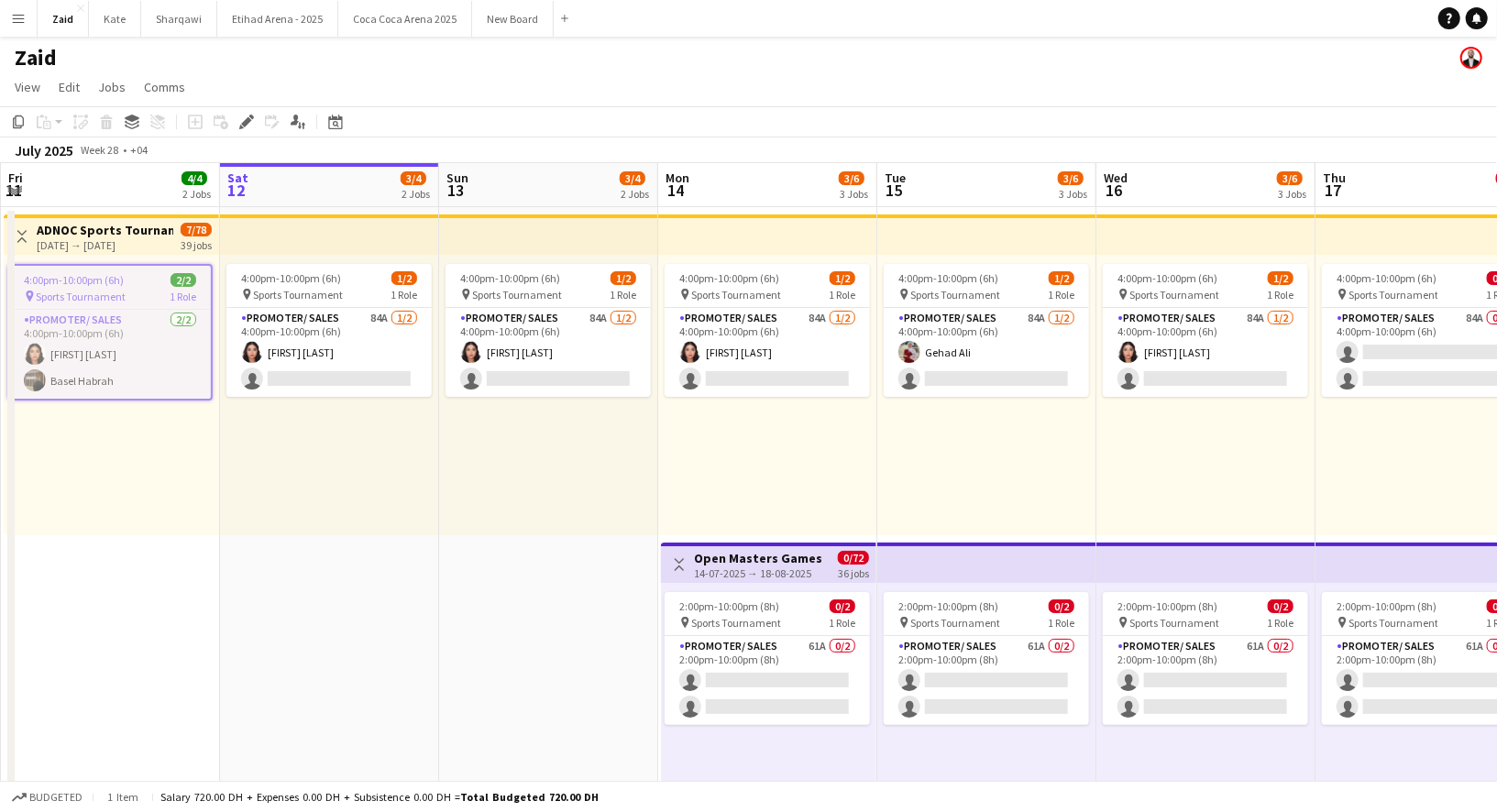 click on "[DATE] → [DATE]" at bounding box center [105, 245] 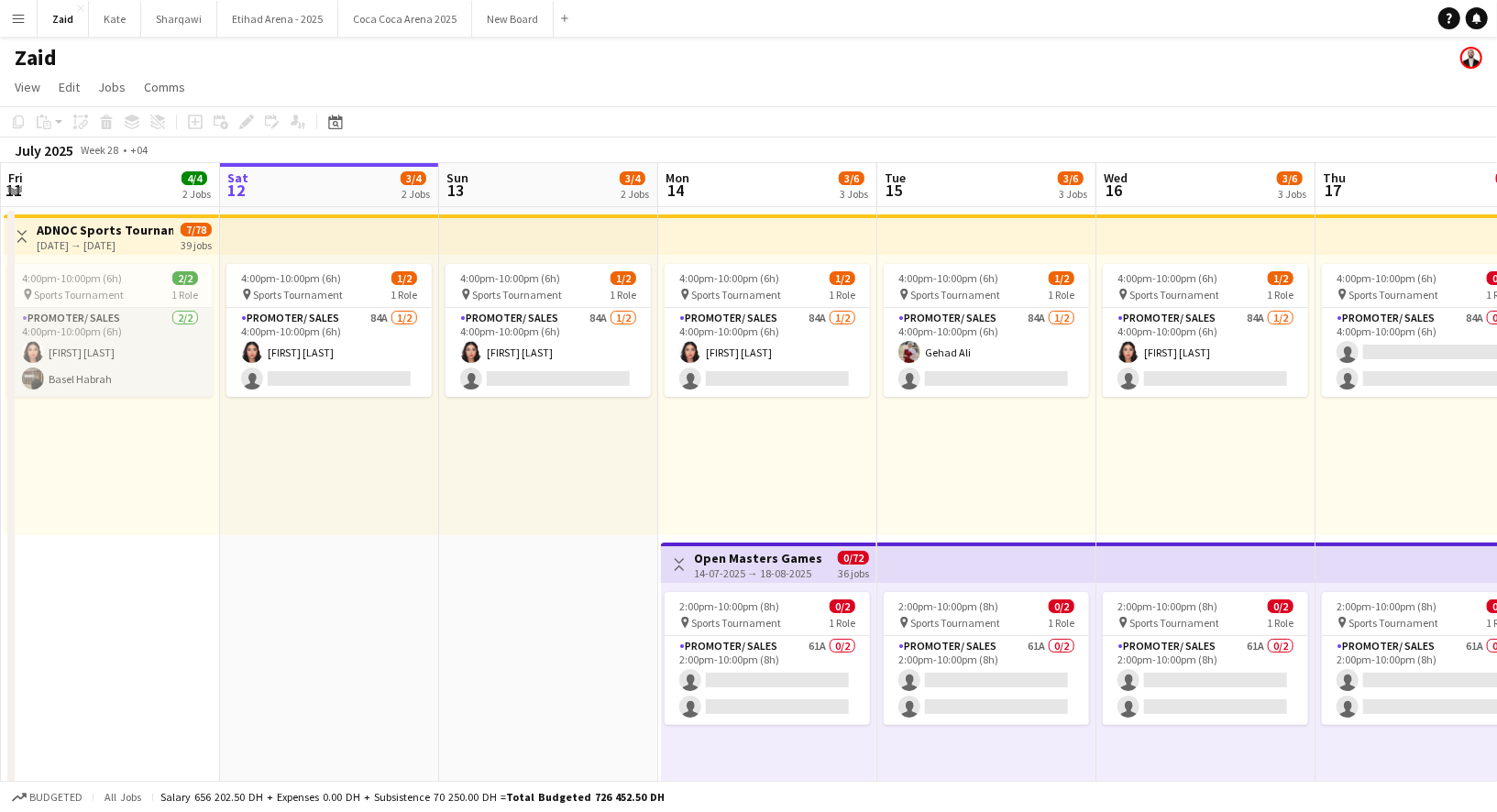 click on "Promoter/ Sales   2/2   4:00pm-10:00pm (6h)
[FIRST] [LAST]" at bounding box center [110, 352] 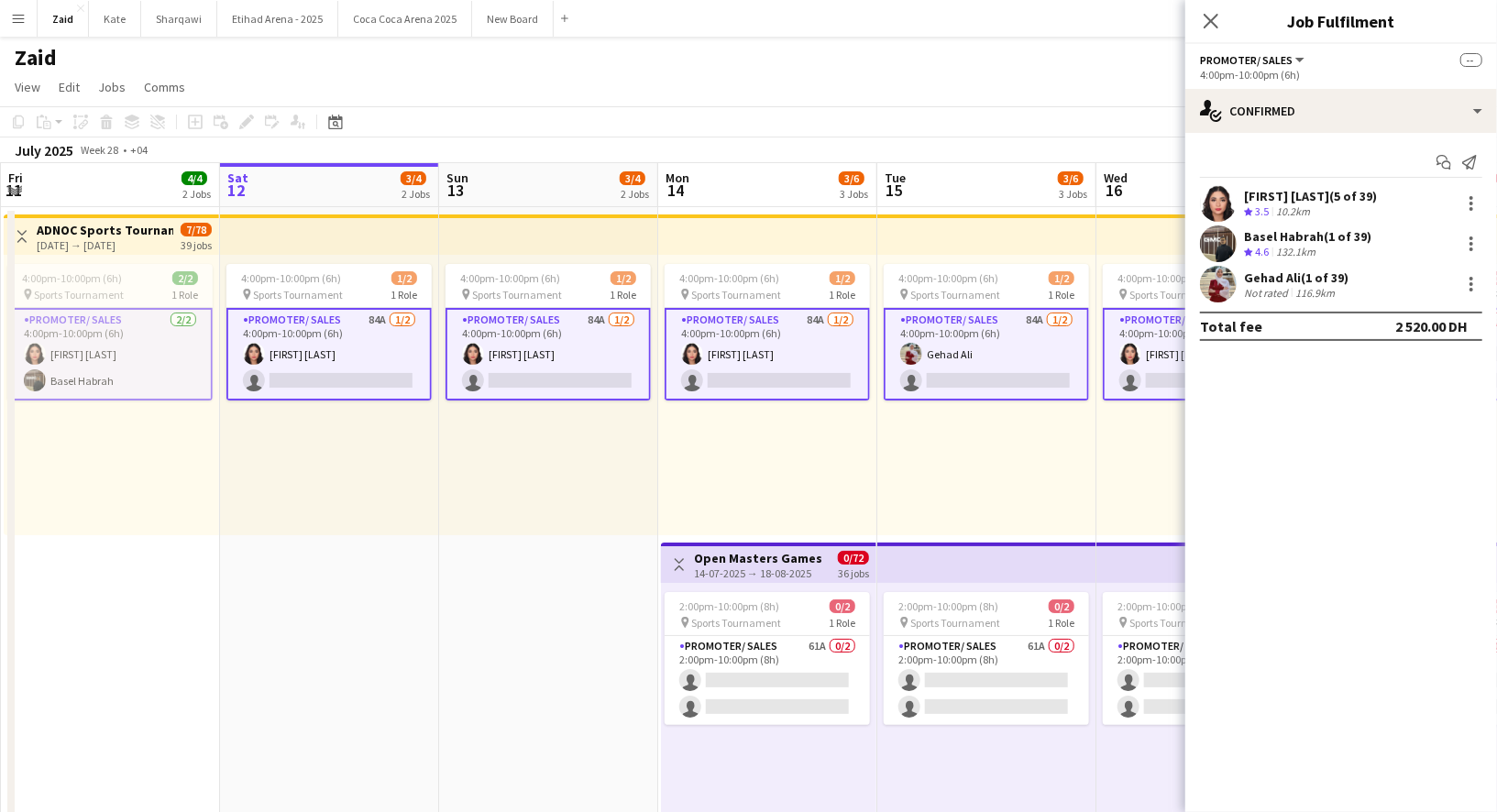 click on "ADNOC Sports Tournament" at bounding box center (105, 230) 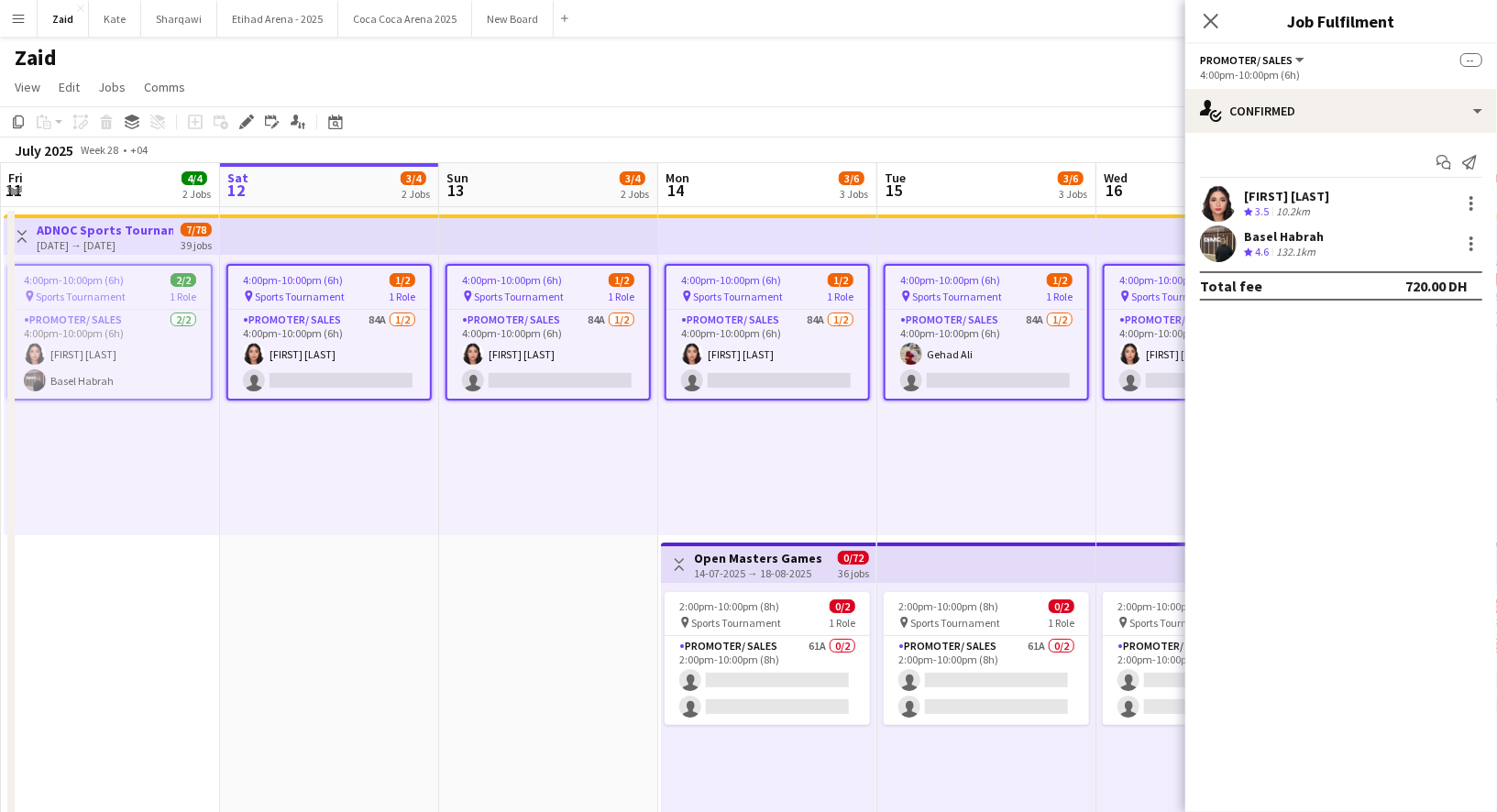 click on "[DATE] → [DATE]" at bounding box center (105, 245) 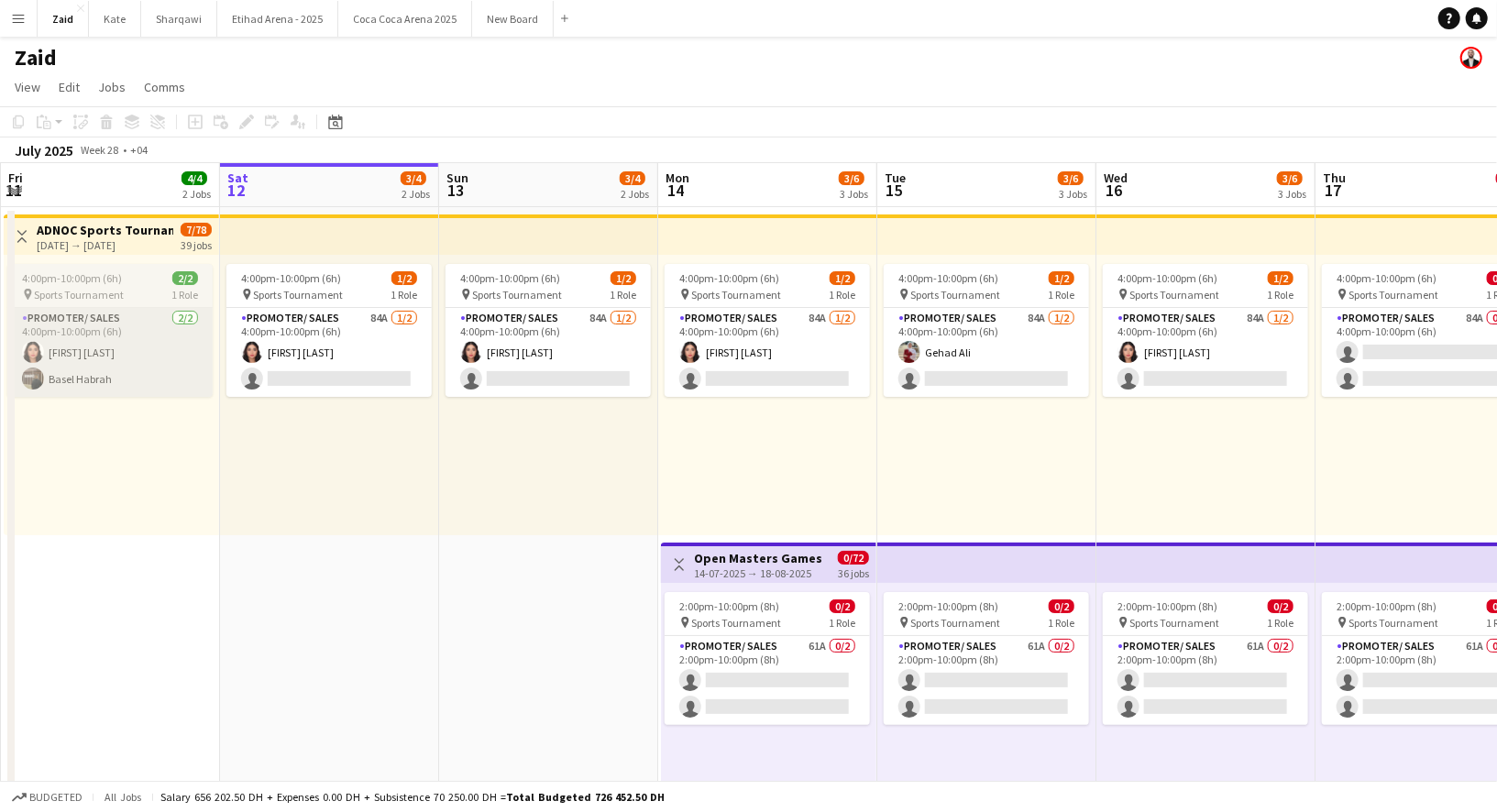 click on "Promoter/ Sales   2/2   4:00pm-10:00pm (6h)
[FIRST] [LAST]" at bounding box center (110, 352) 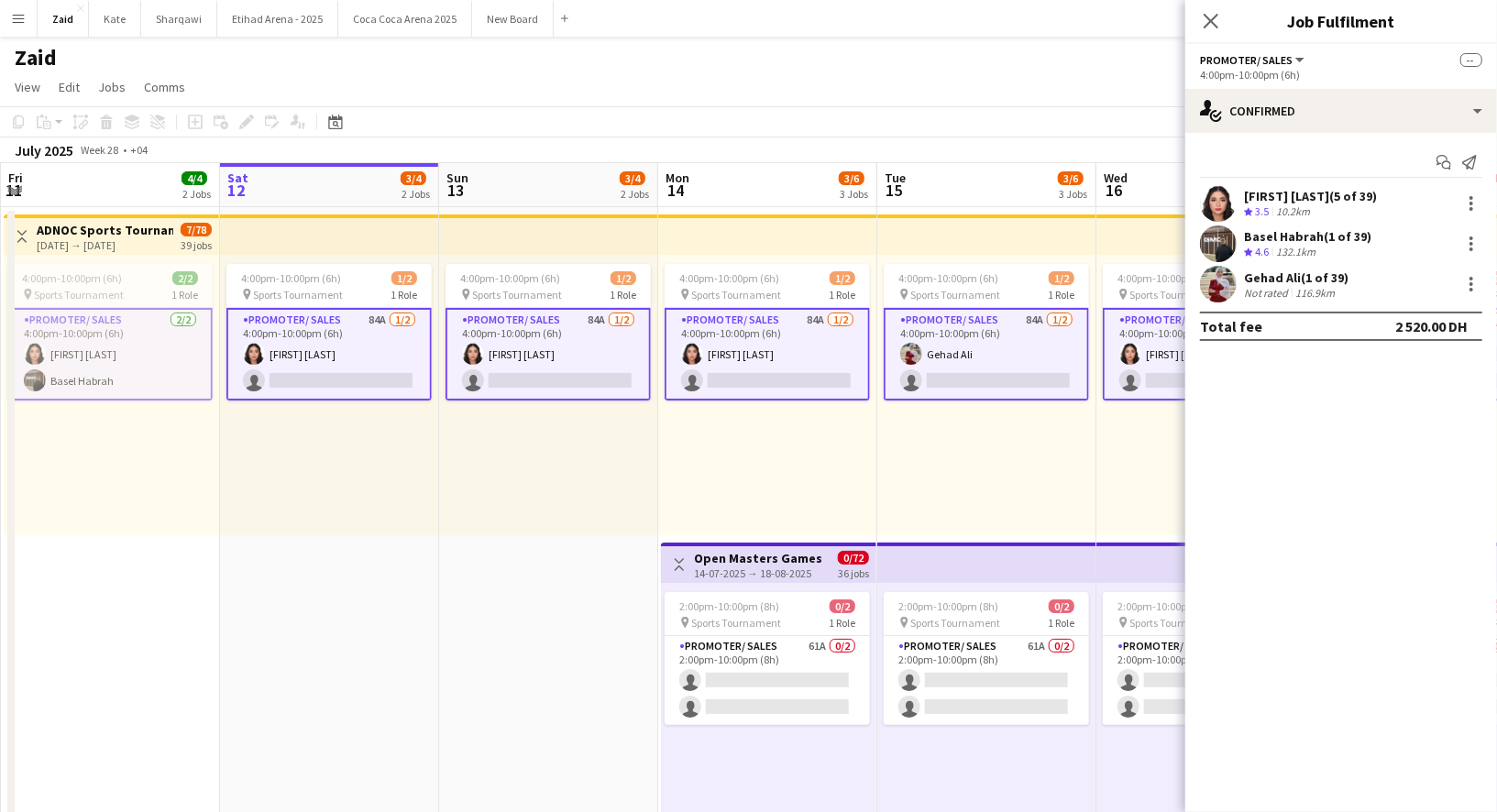click on "Promoter/ Sales   2/2   4:00pm-10:00pm (6h)
[FIRST] [LAST]" at bounding box center (110, 354) 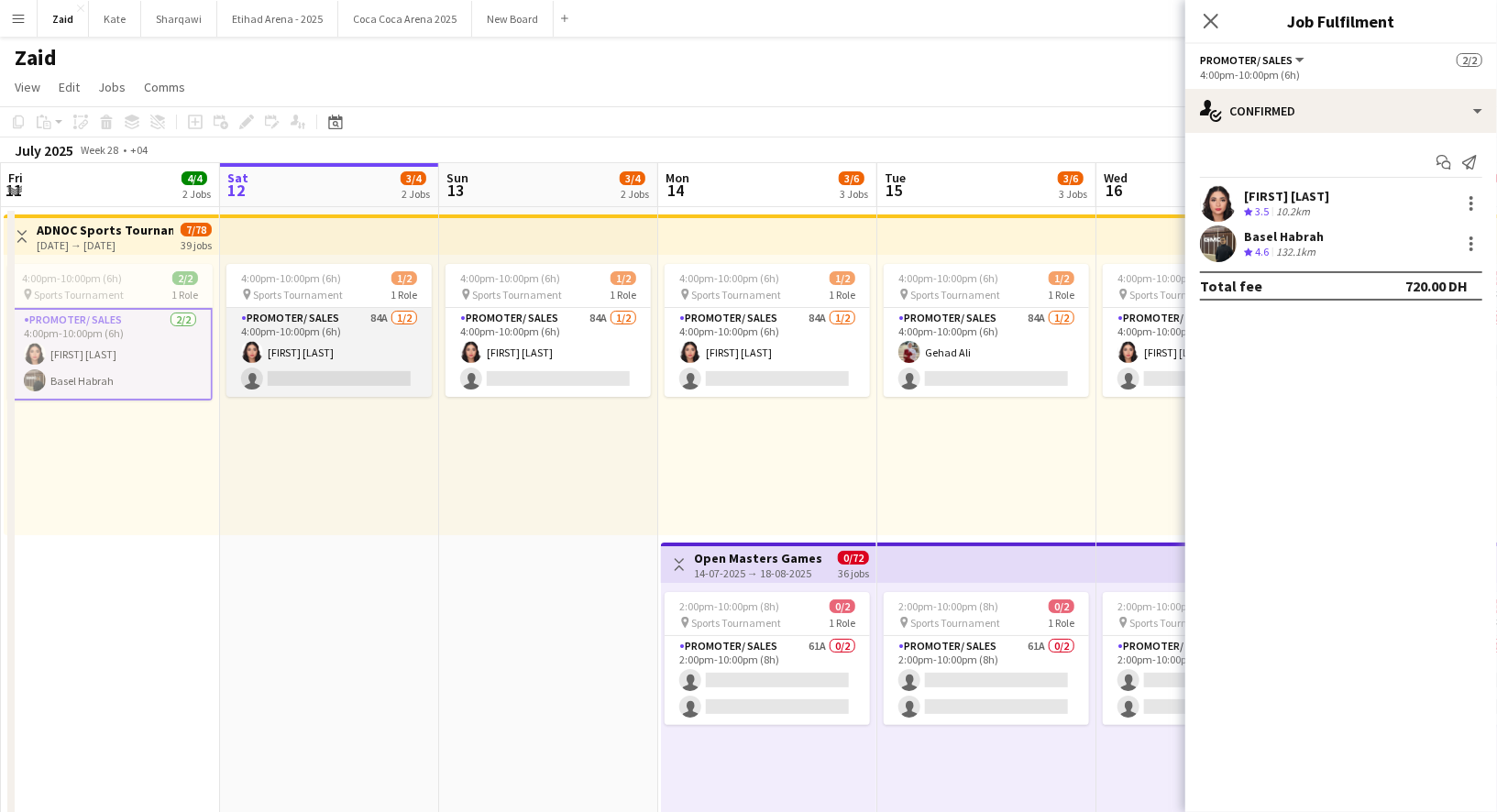 click on "Promoter/ Sales   84A   [NUMBER]/[NUMBER]   [TIME]-[TIME] ([HOURS])
[FIRST] [LAST]
single-neutral-actions" at bounding box center (329, 352) 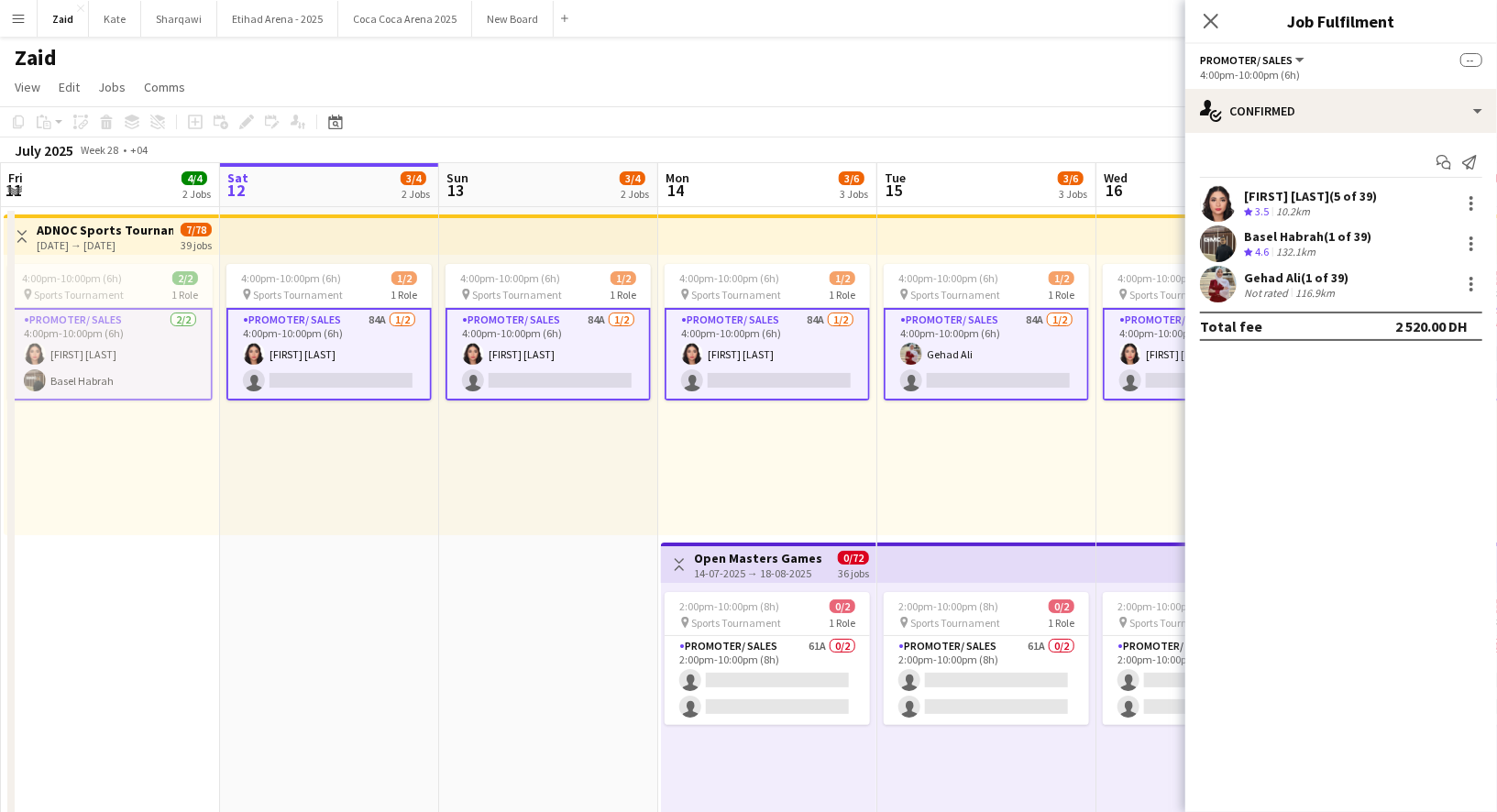 click on "Promoter/ Sales   84A   [NUMBER]/[NUMBER]   [TIME]-[TIME] ([HOURS])
[FIRST] [LAST]
single-neutral-actions" at bounding box center (329, 354) 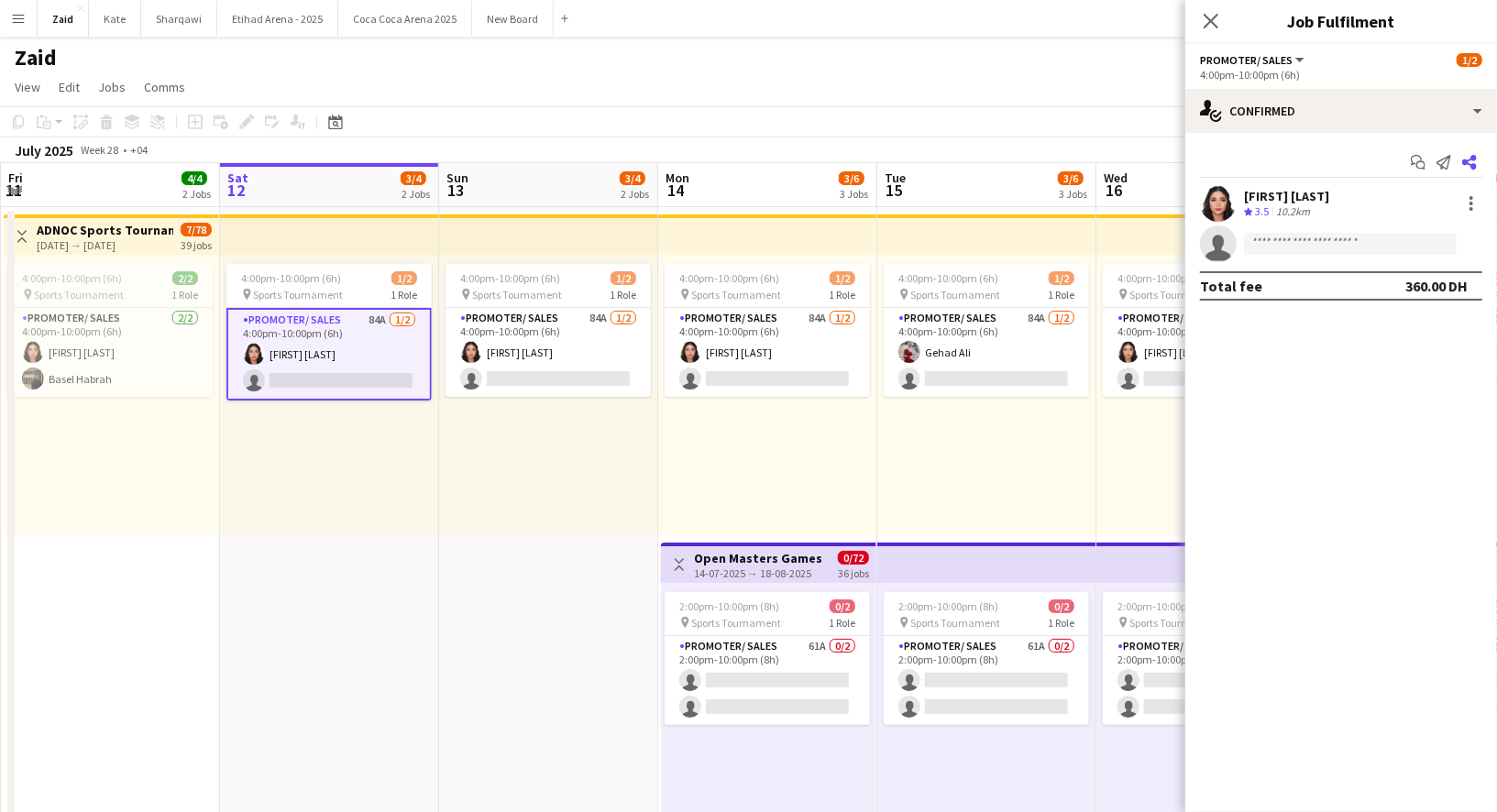 click on "Share" at bounding box center [1469, 162] 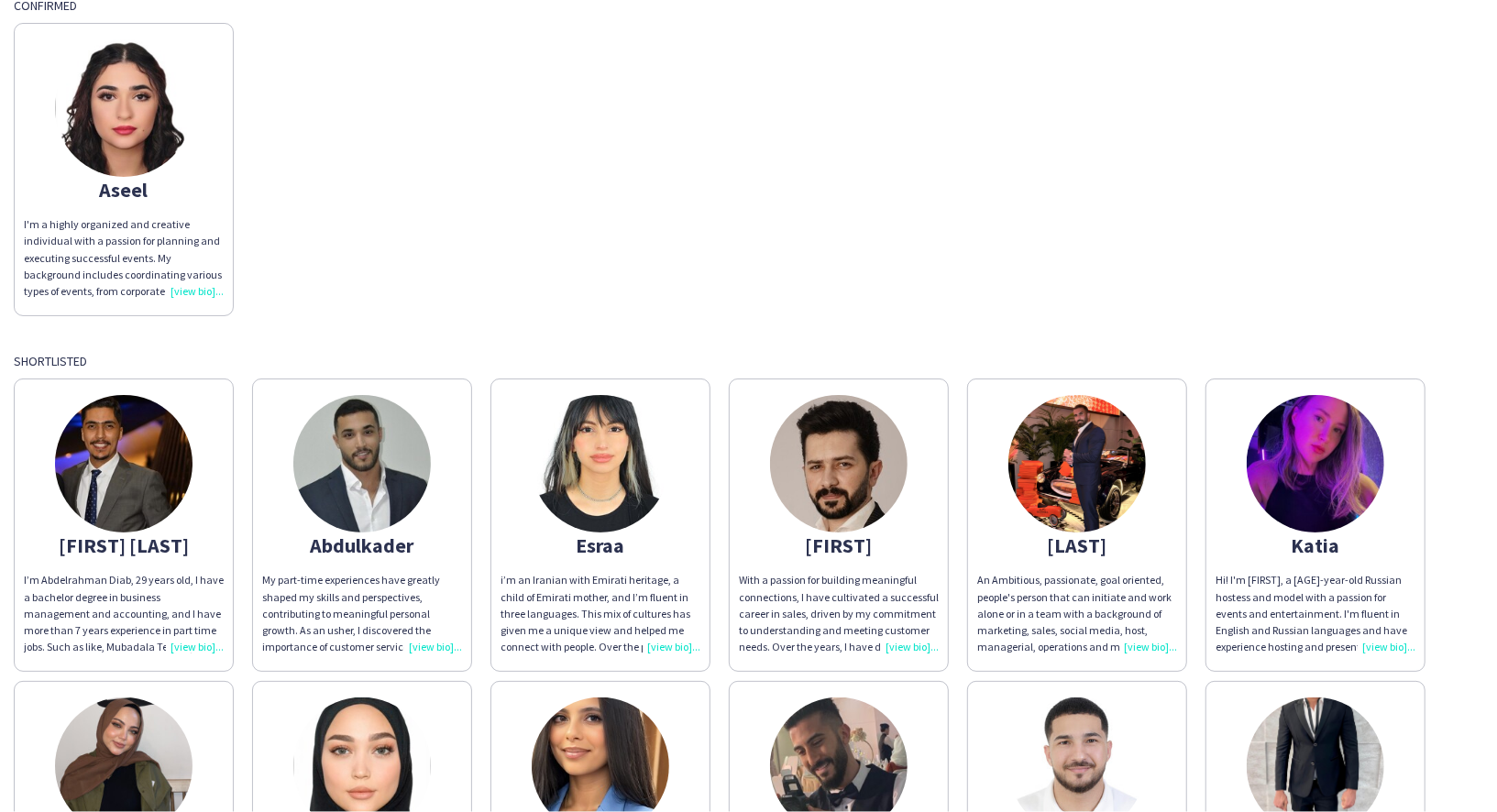 scroll, scrollTop: 0, scrollLeft: 0, axis: both 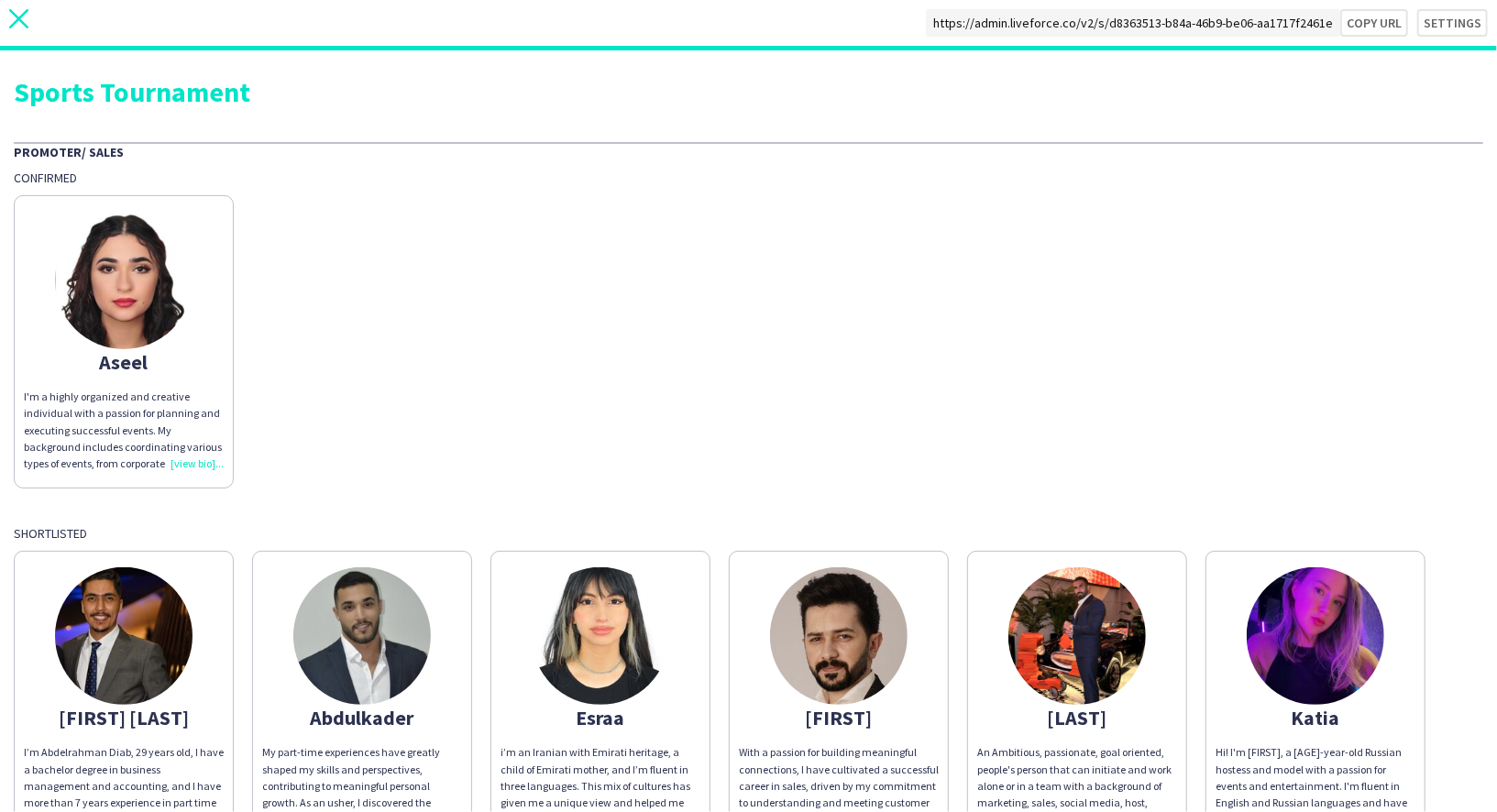 click on "close" 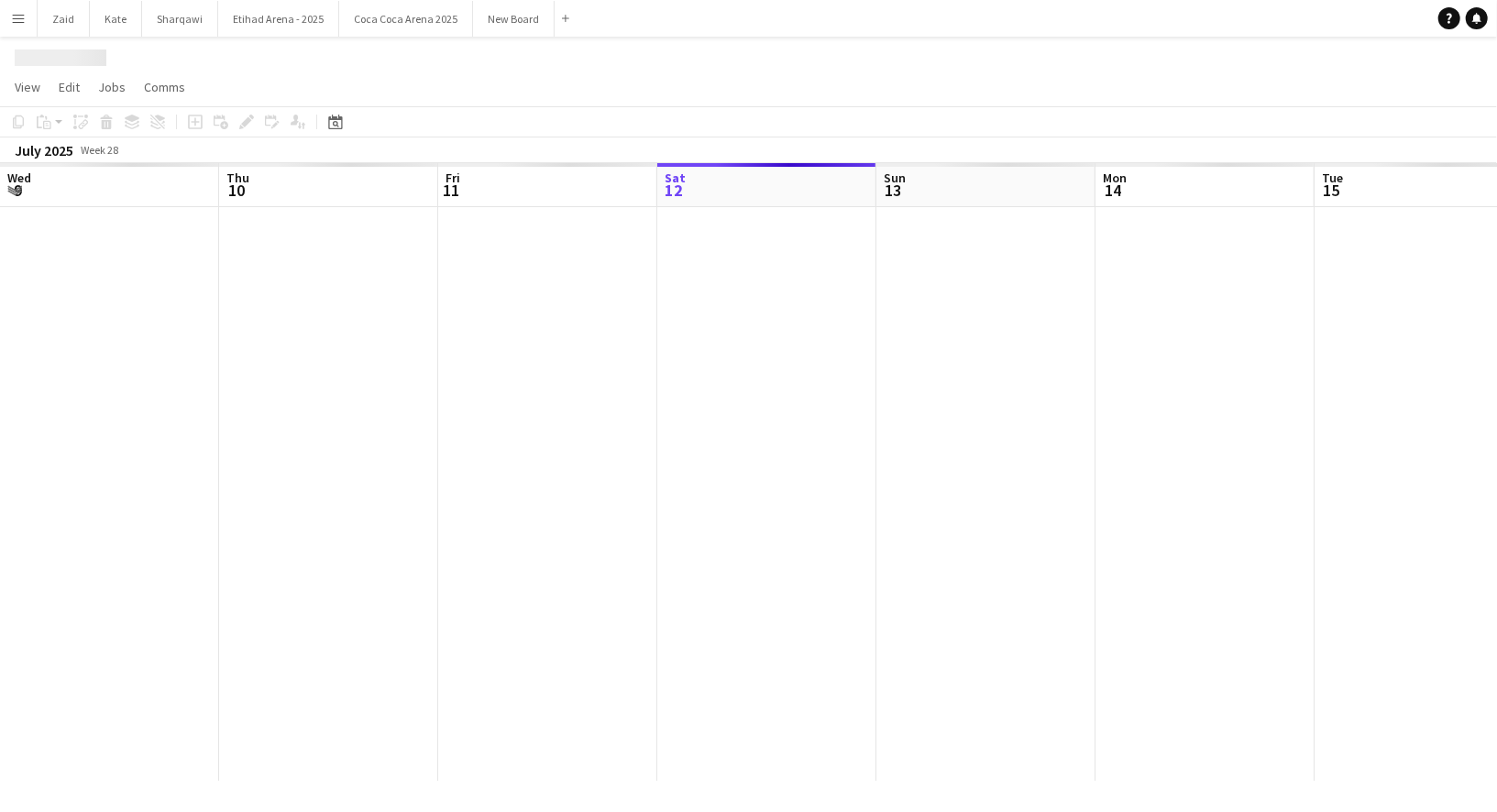 scroll, scrollTop: 0, scrollLeft: 437, axis: horizontal 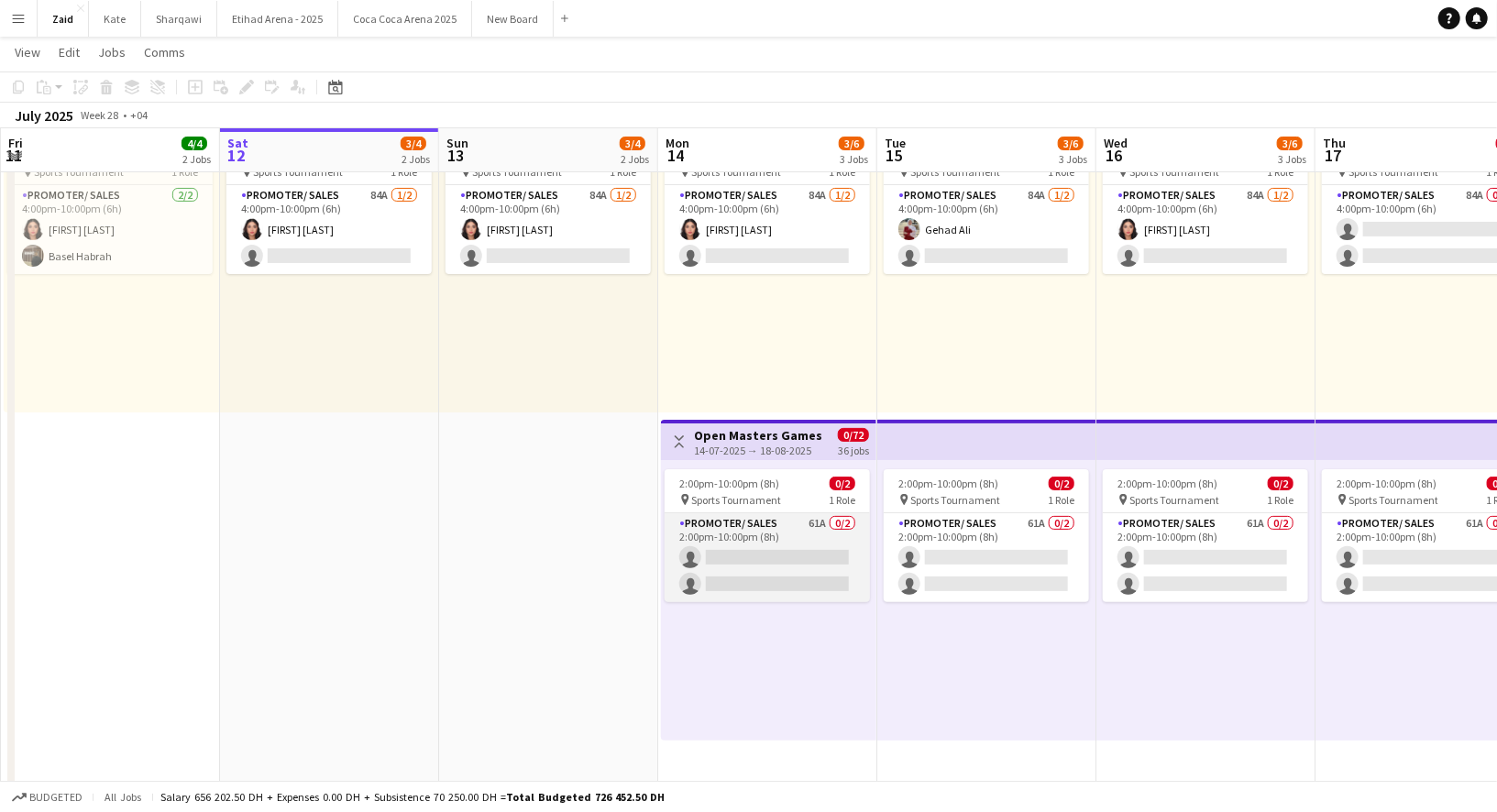 click on "Promoter/ Sales   61A   [NUMBER]/[NUMBER]   [TIME]-[TIME] ([HOURS])
single-neutral-actions
single-neutral-actions" at bounding box center (767, 557) 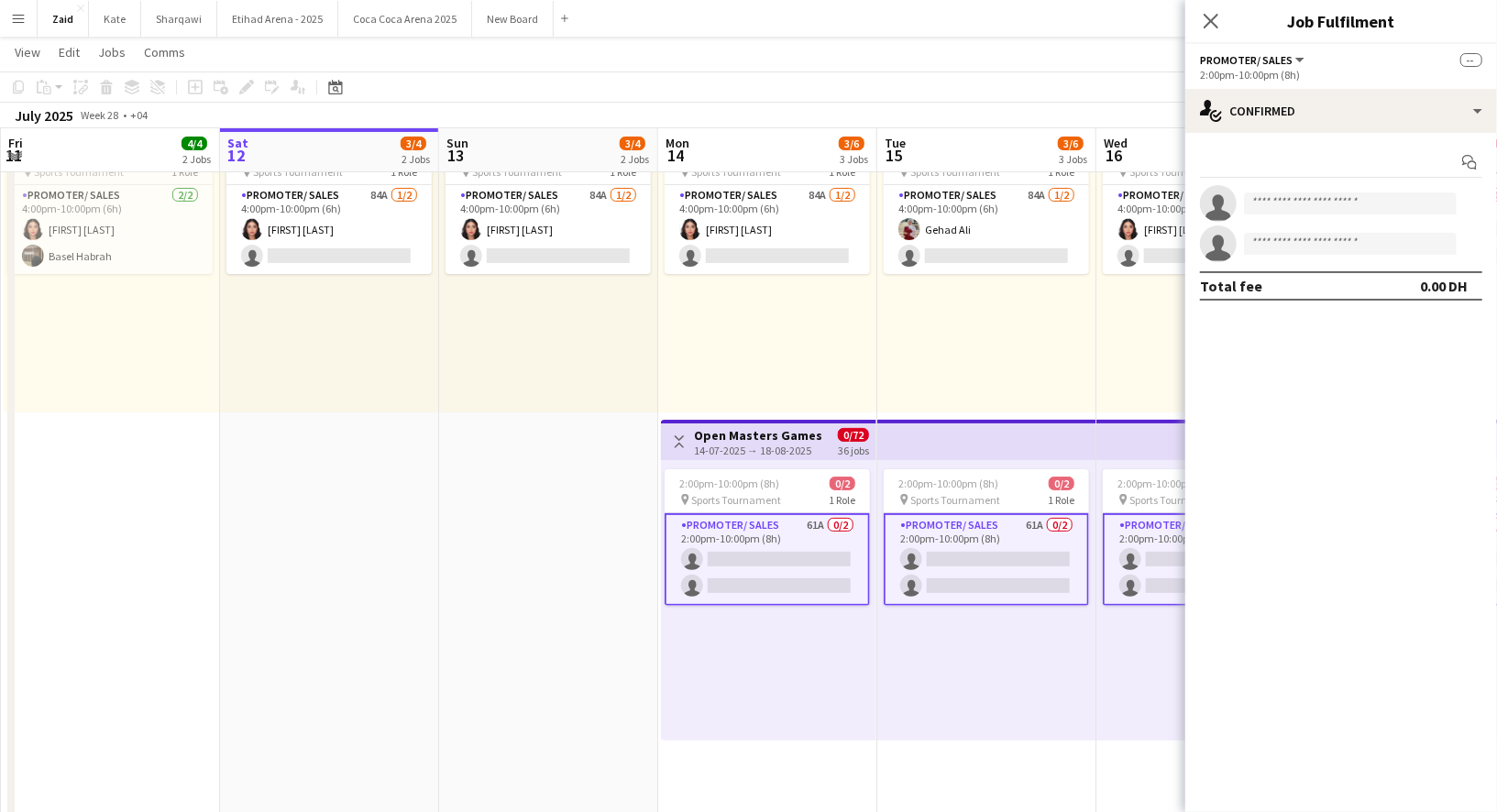 click on "pin
Sports Tournament   1 Role" at bounding box center (767, 499) 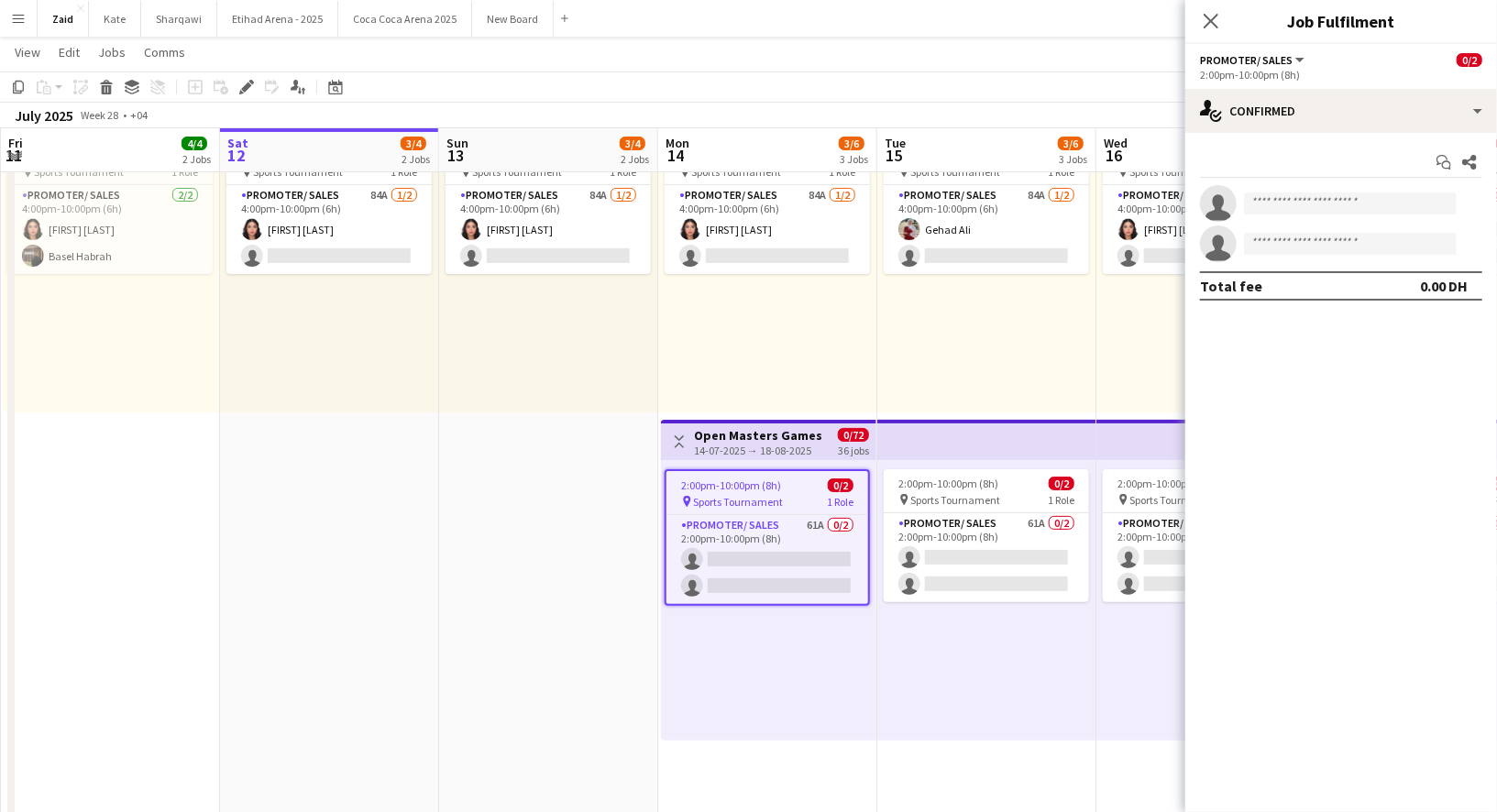 click 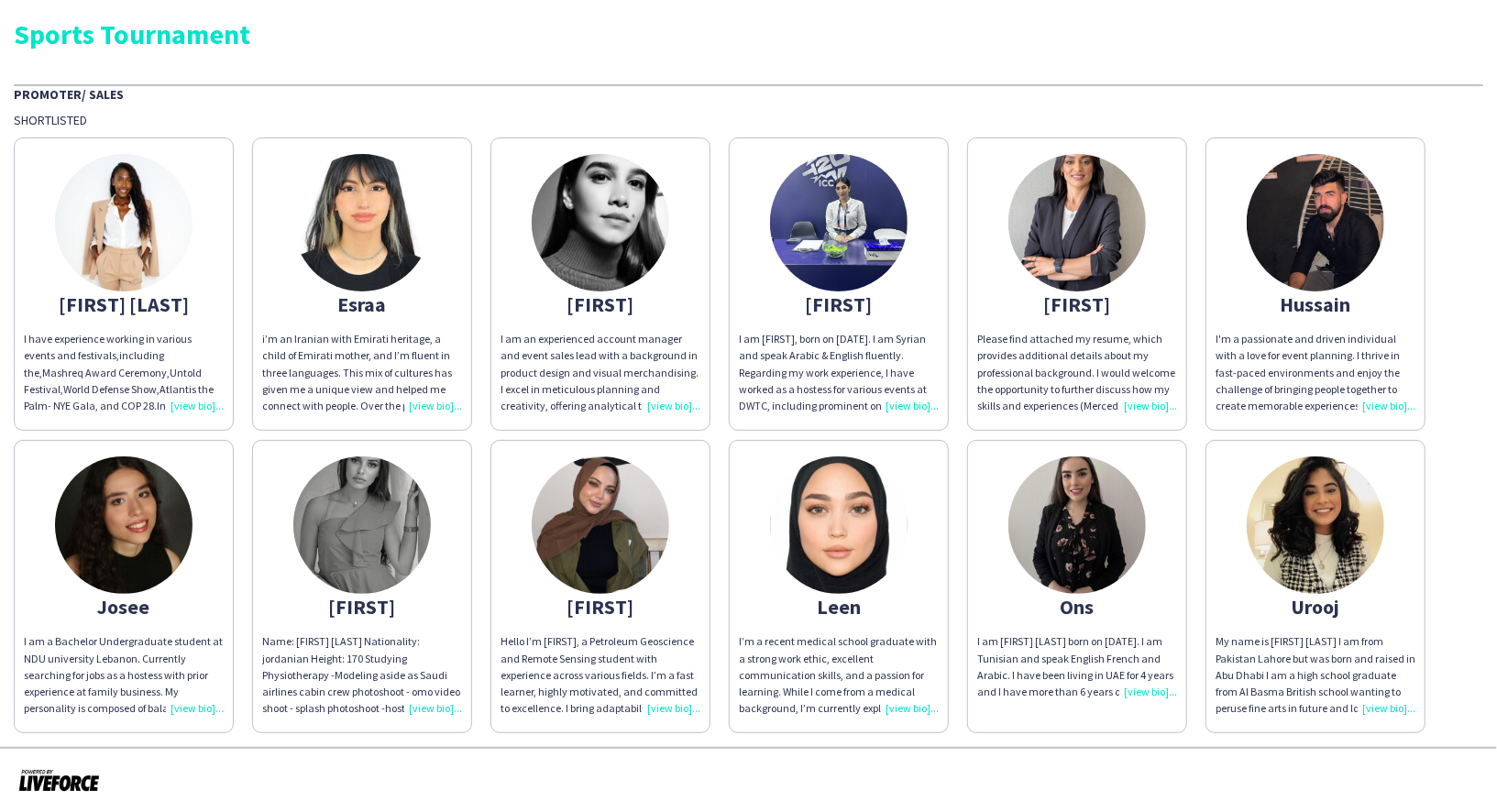 scroll, scrollTop: 0, scrollLeft: 0, axis: both 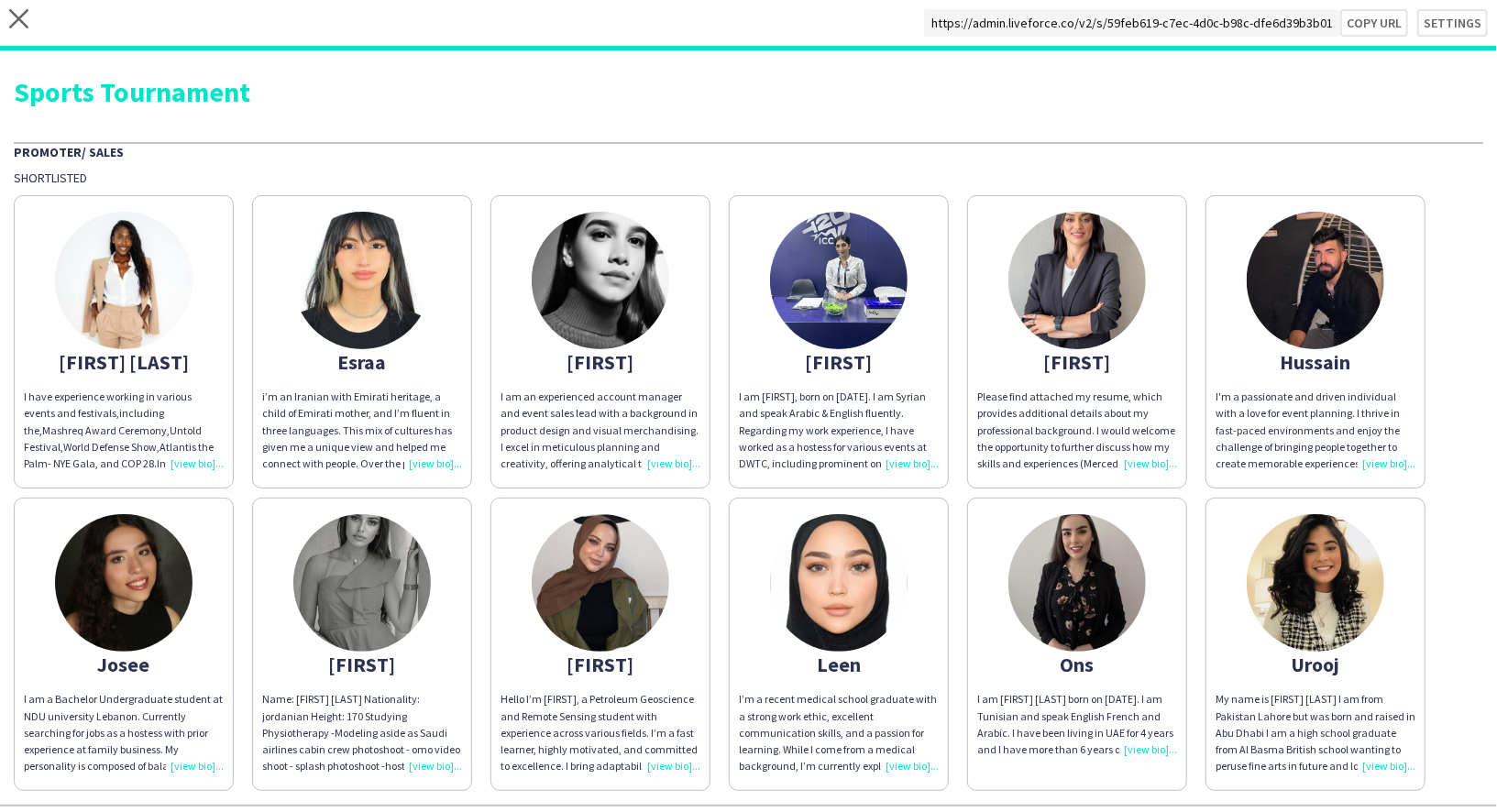 click on "close
https://admin.liveforce.co/v2/s/59feb619-c7ec-4d0c-b98c-dfe6d39b3b01   Copy url   Settings" 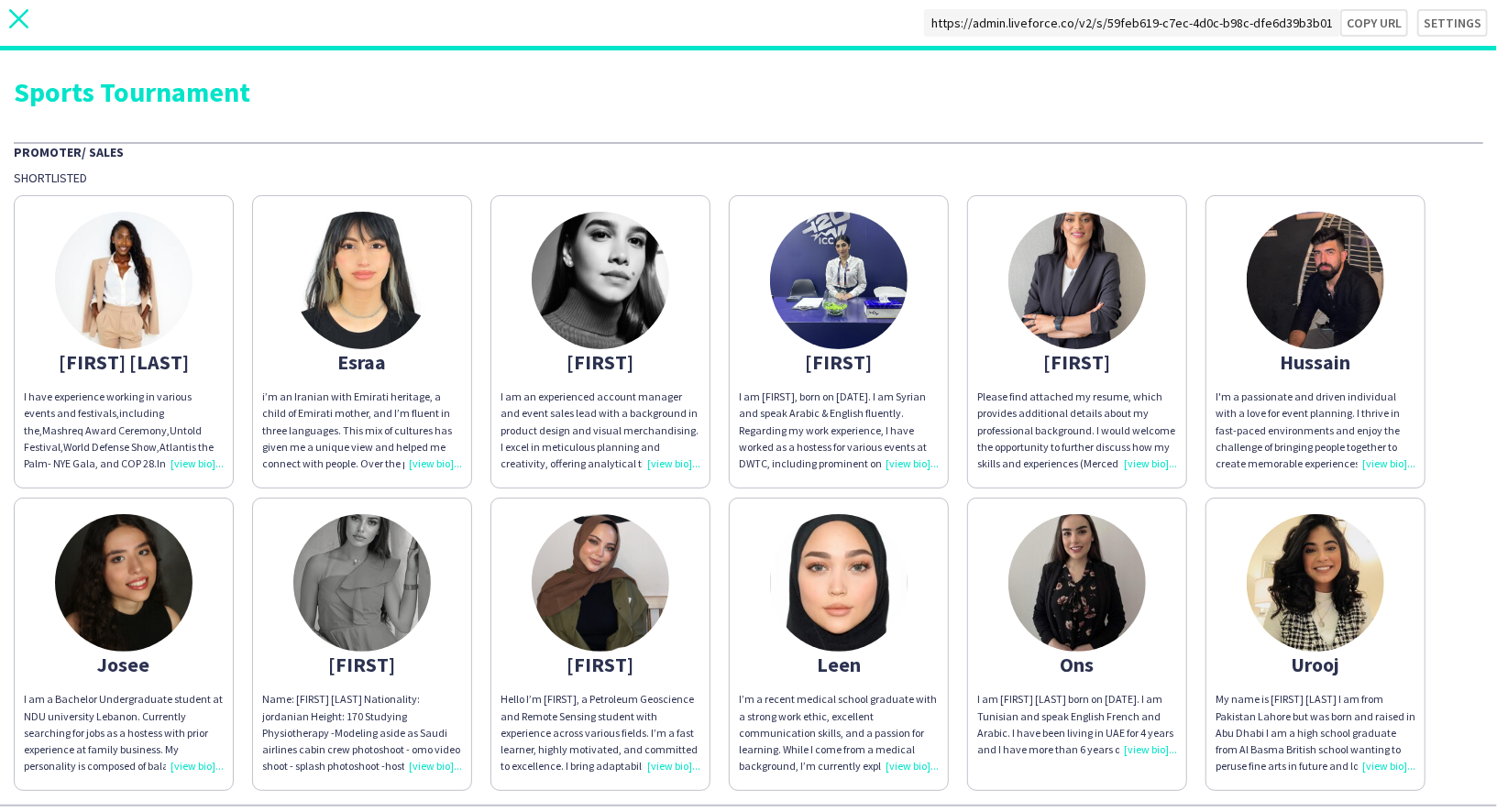click on "close" 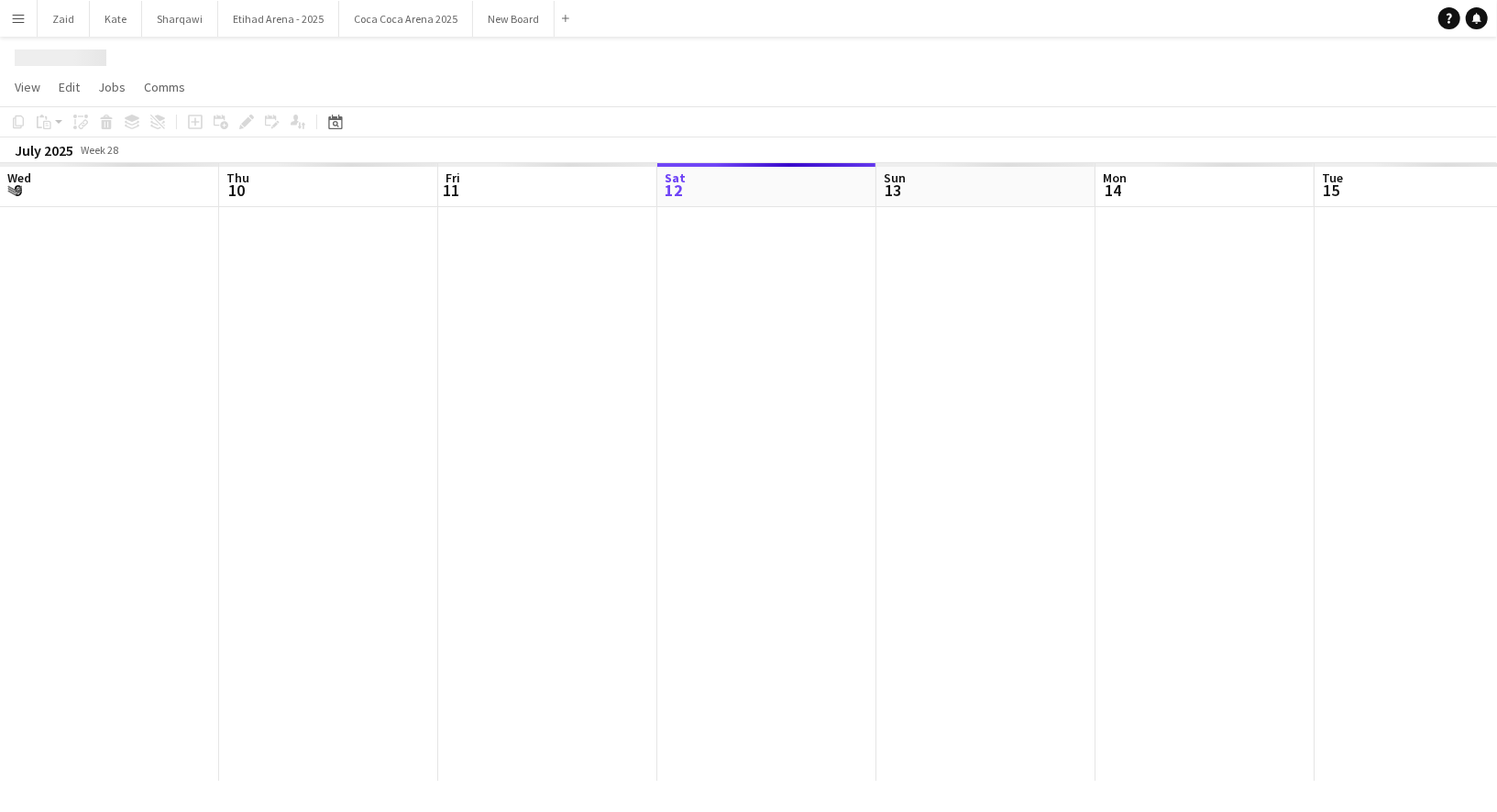 scroll, scrollTop: 0, scrollLeft: 437, axis: horizontal 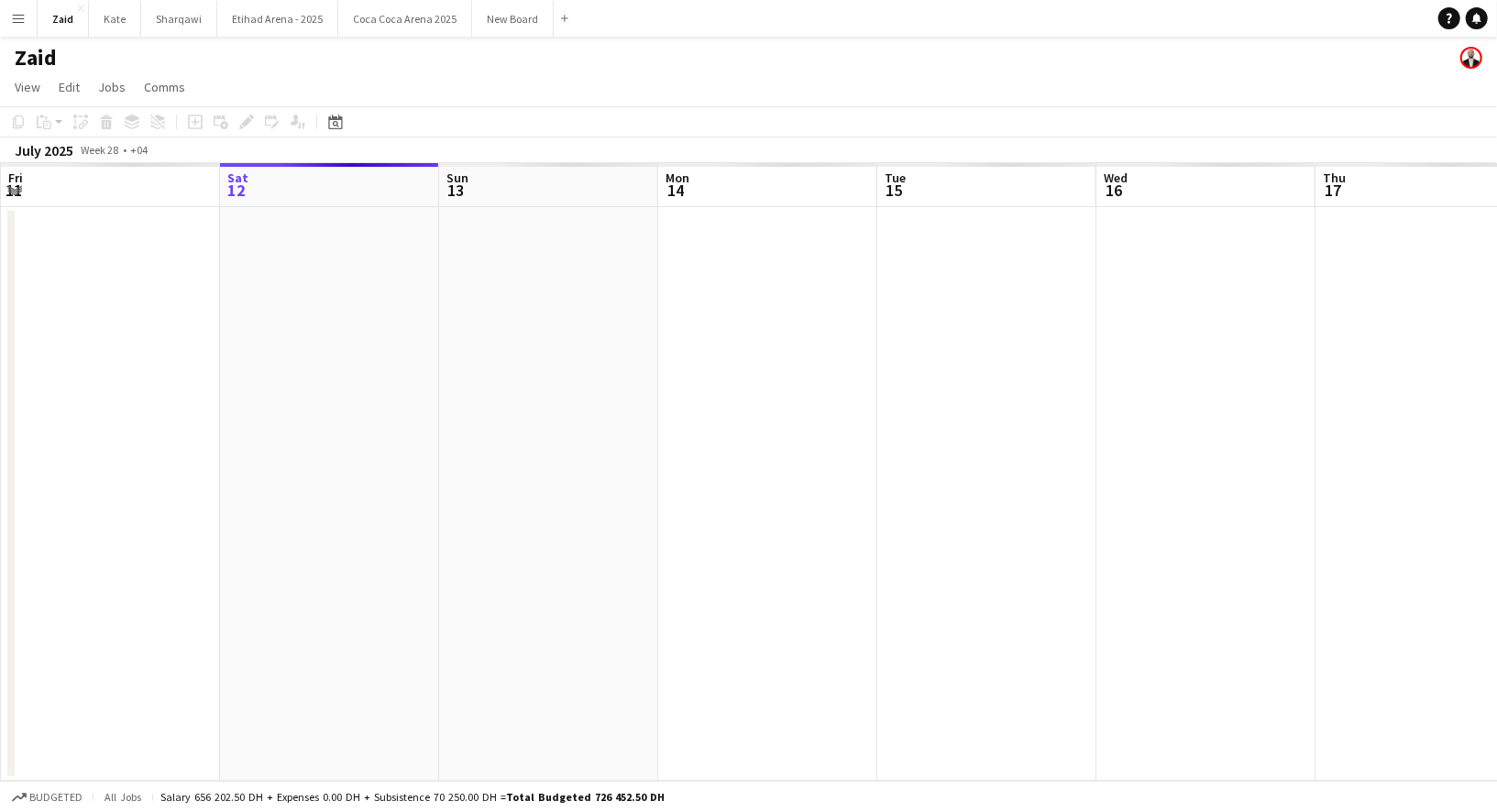 click on "Menu" at bounding box center [18, 18] 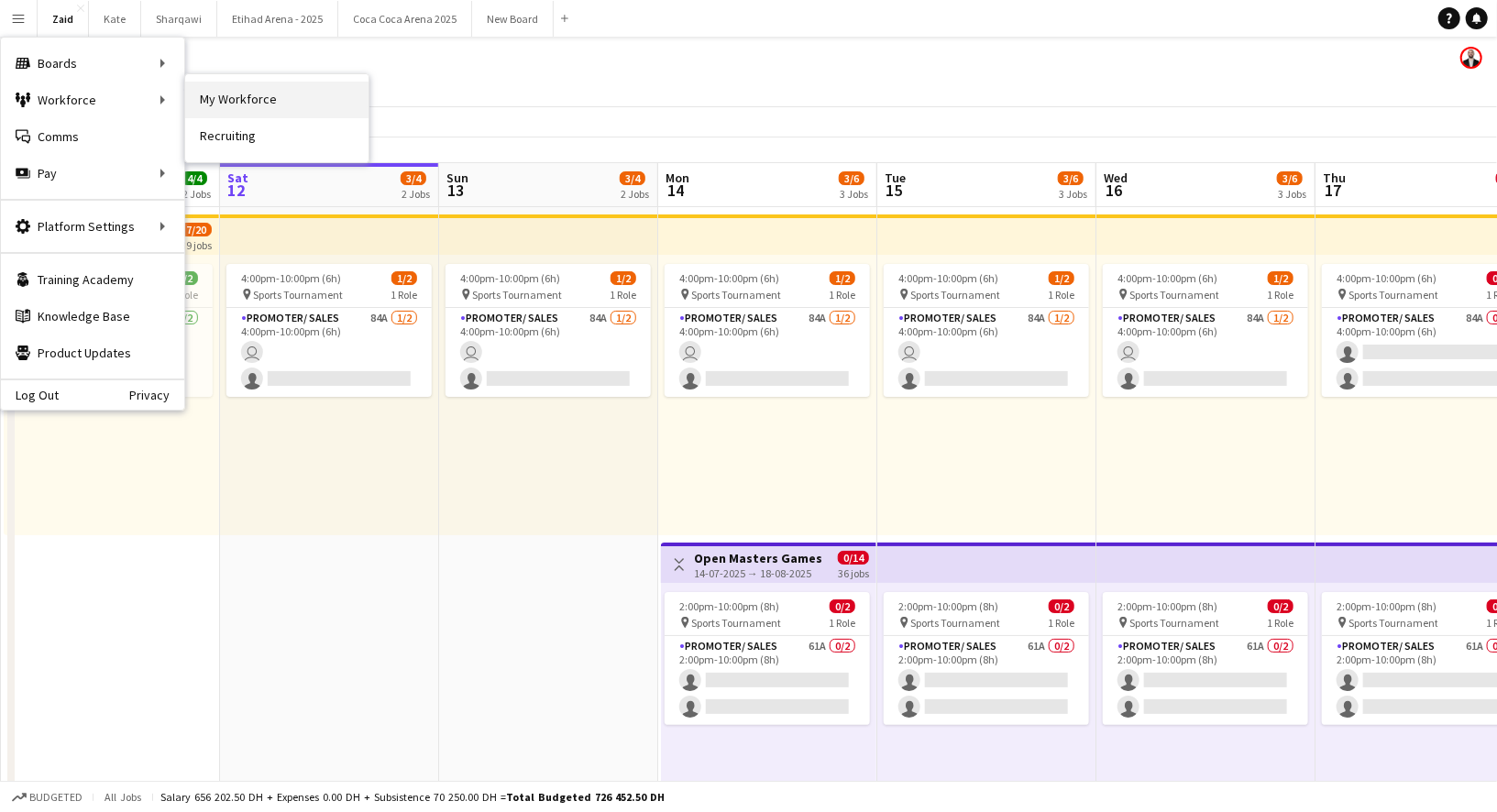 click on "My Workforce" at bounding box center (277, 100) 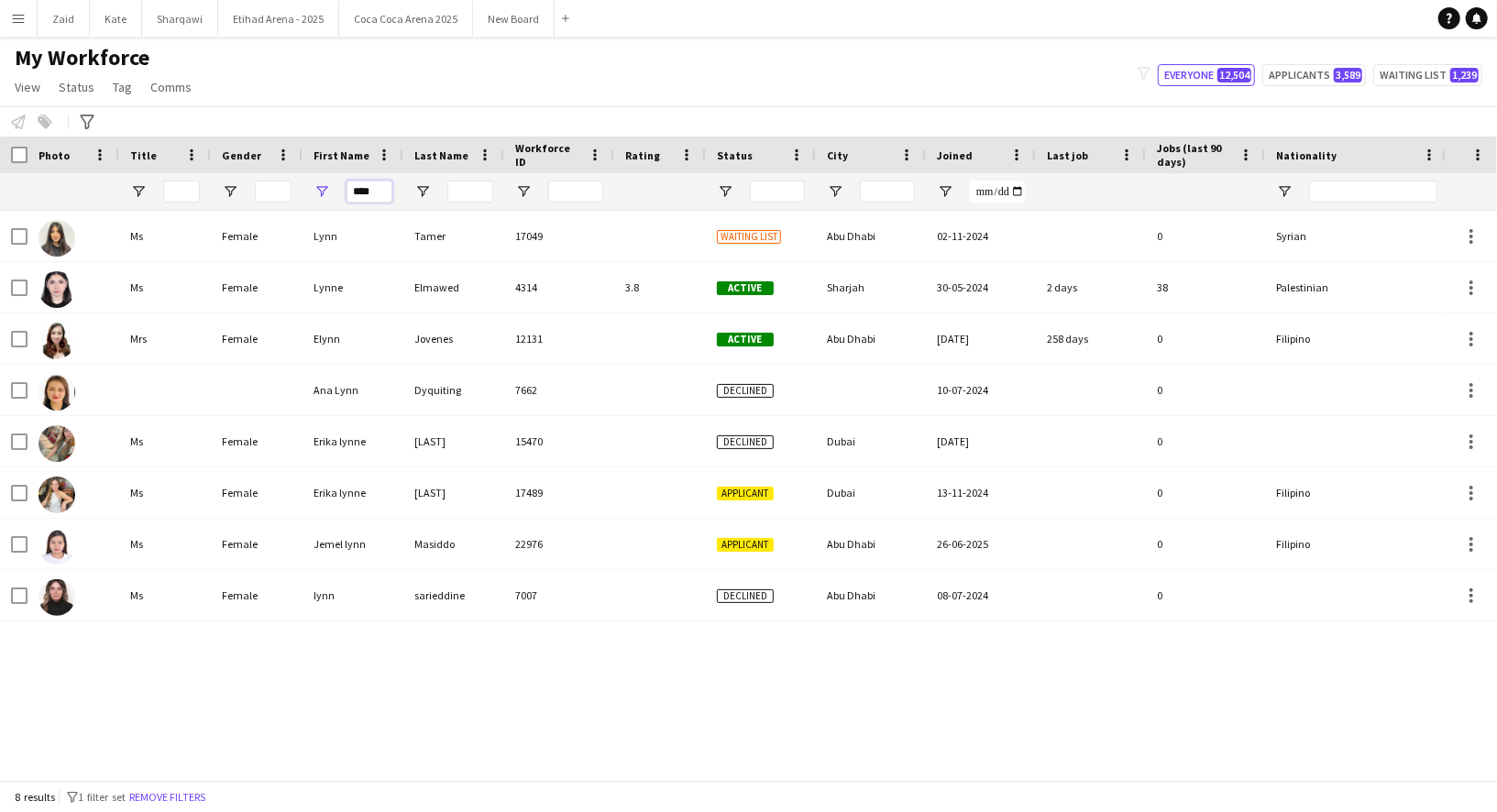 click on "****" at bounding box center [369, 192] 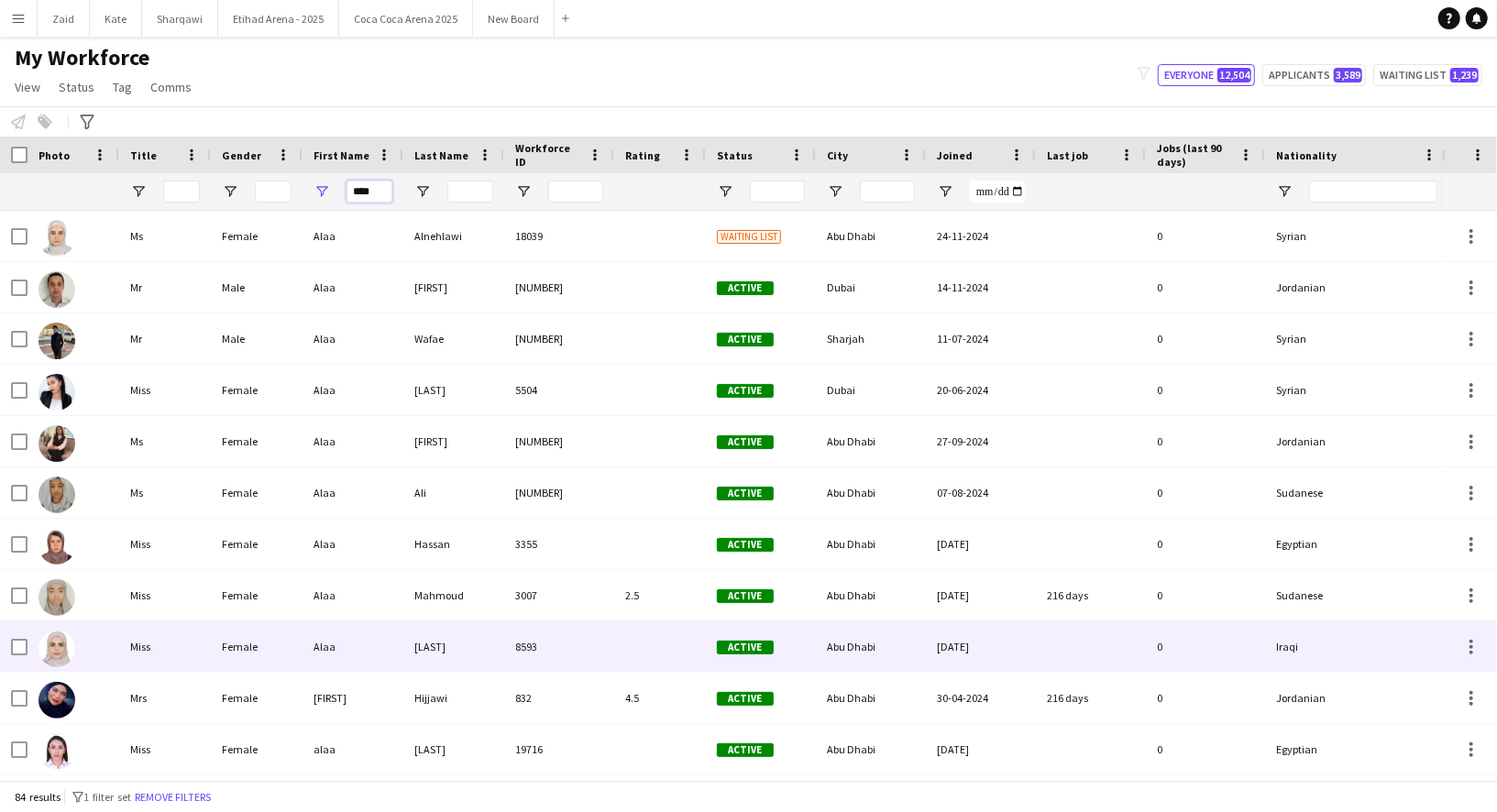scroll, scrollTop: 96, scrollLeft: 0, axis: vertical 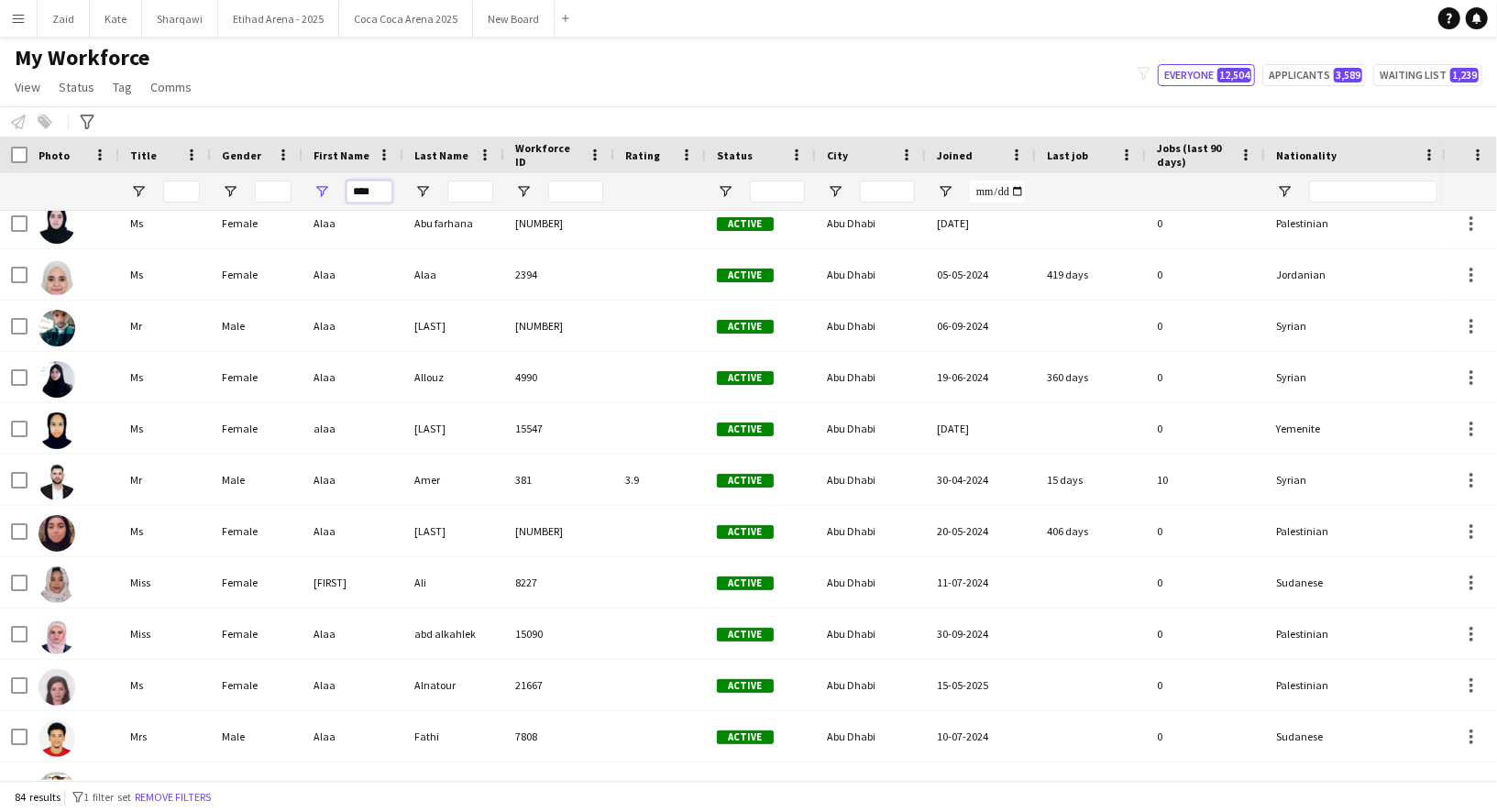 type on "****" 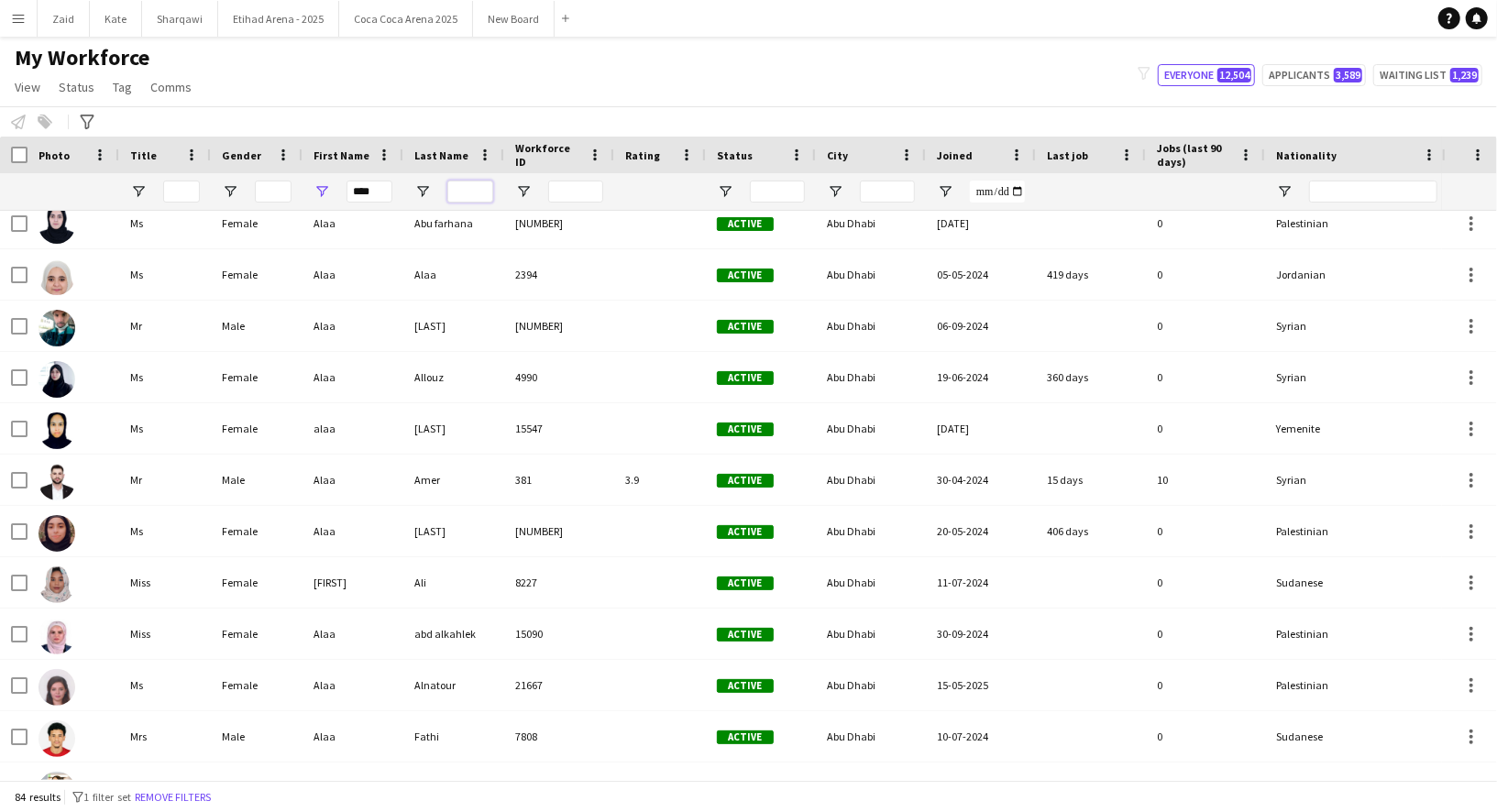 click at bounding box center (470, 192) 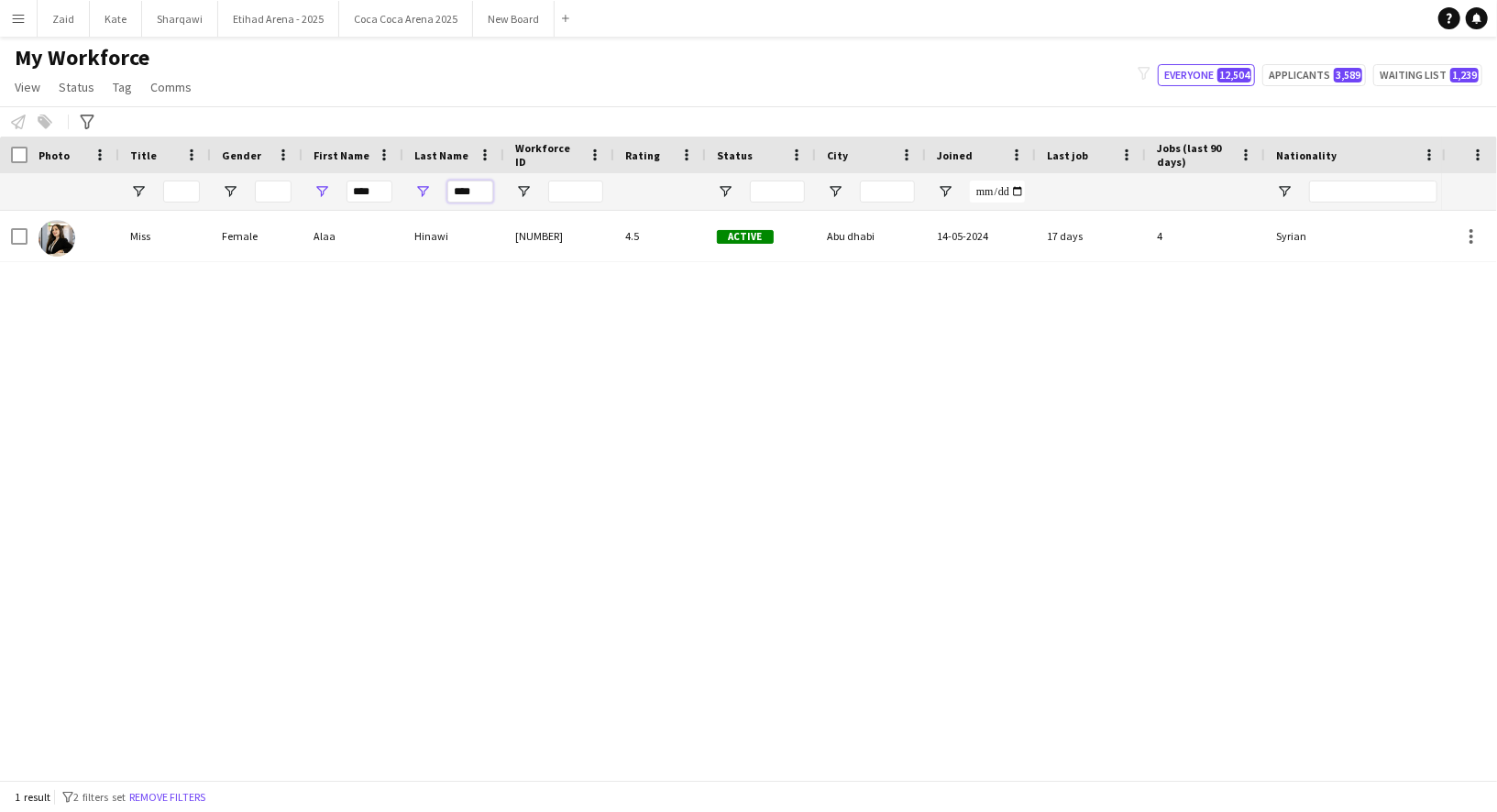 type on "****" 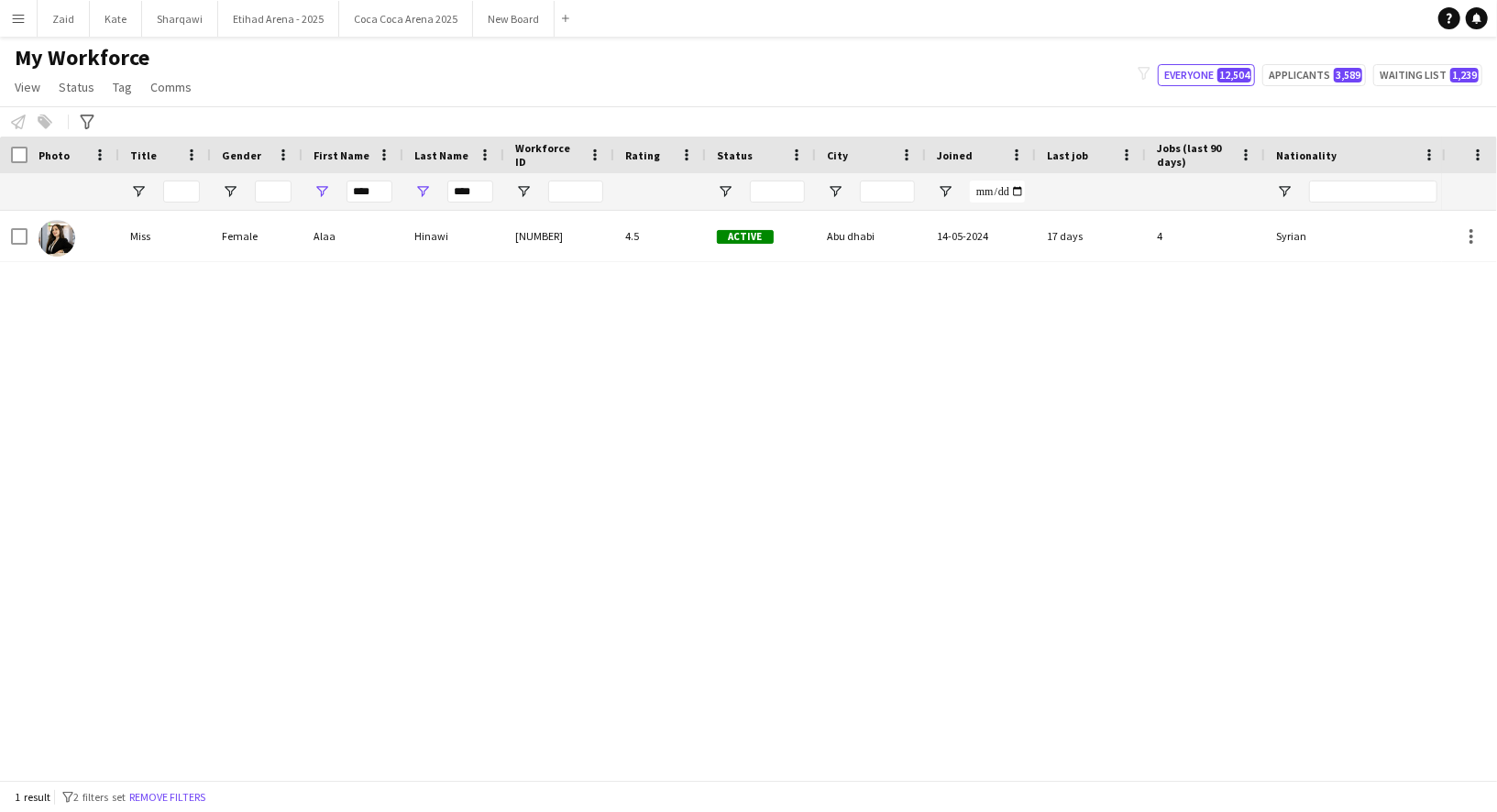 click on "[NUMBER]" at bounding box center [559, 236] 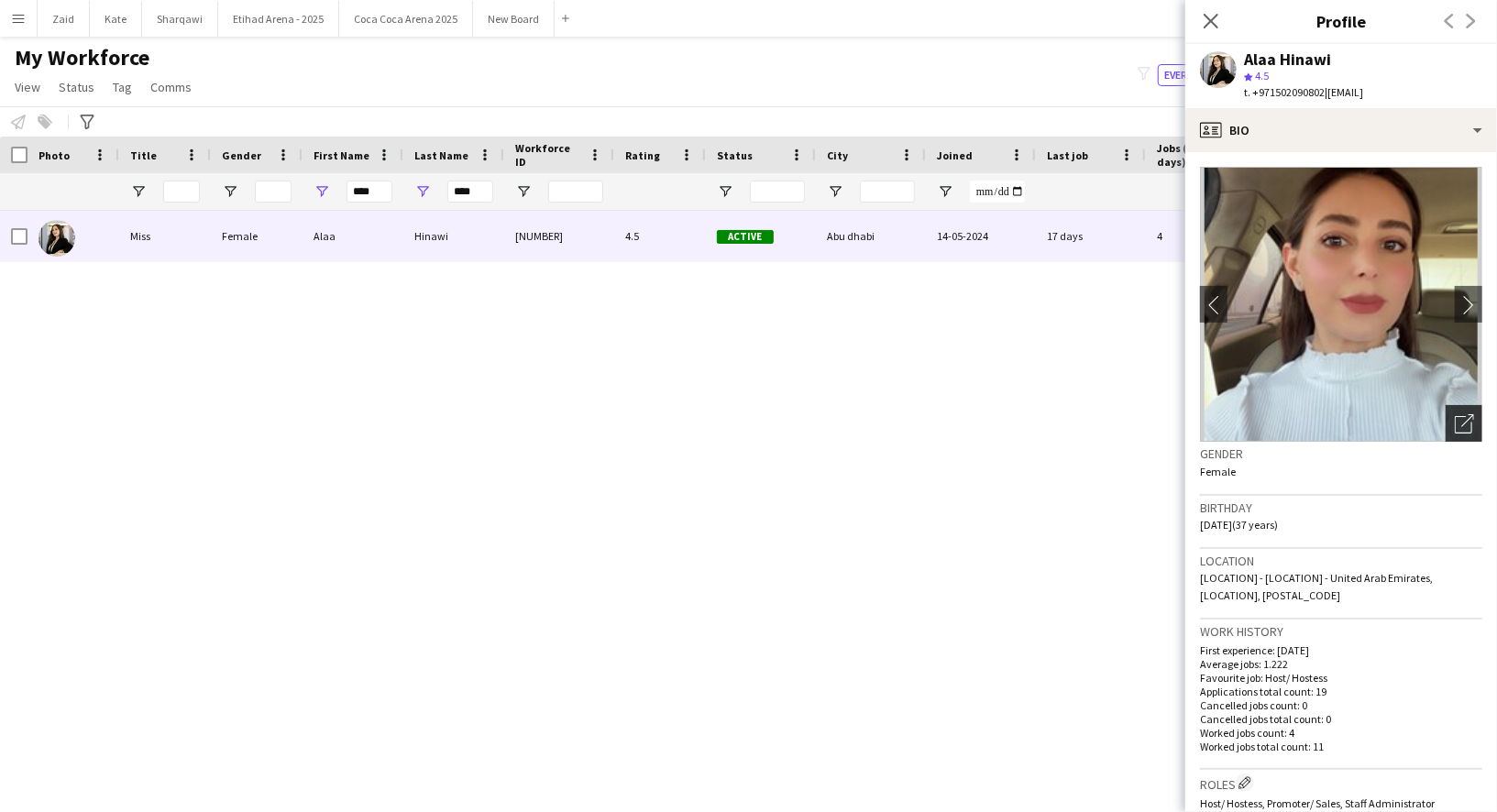 click on "Open photos pop-in" 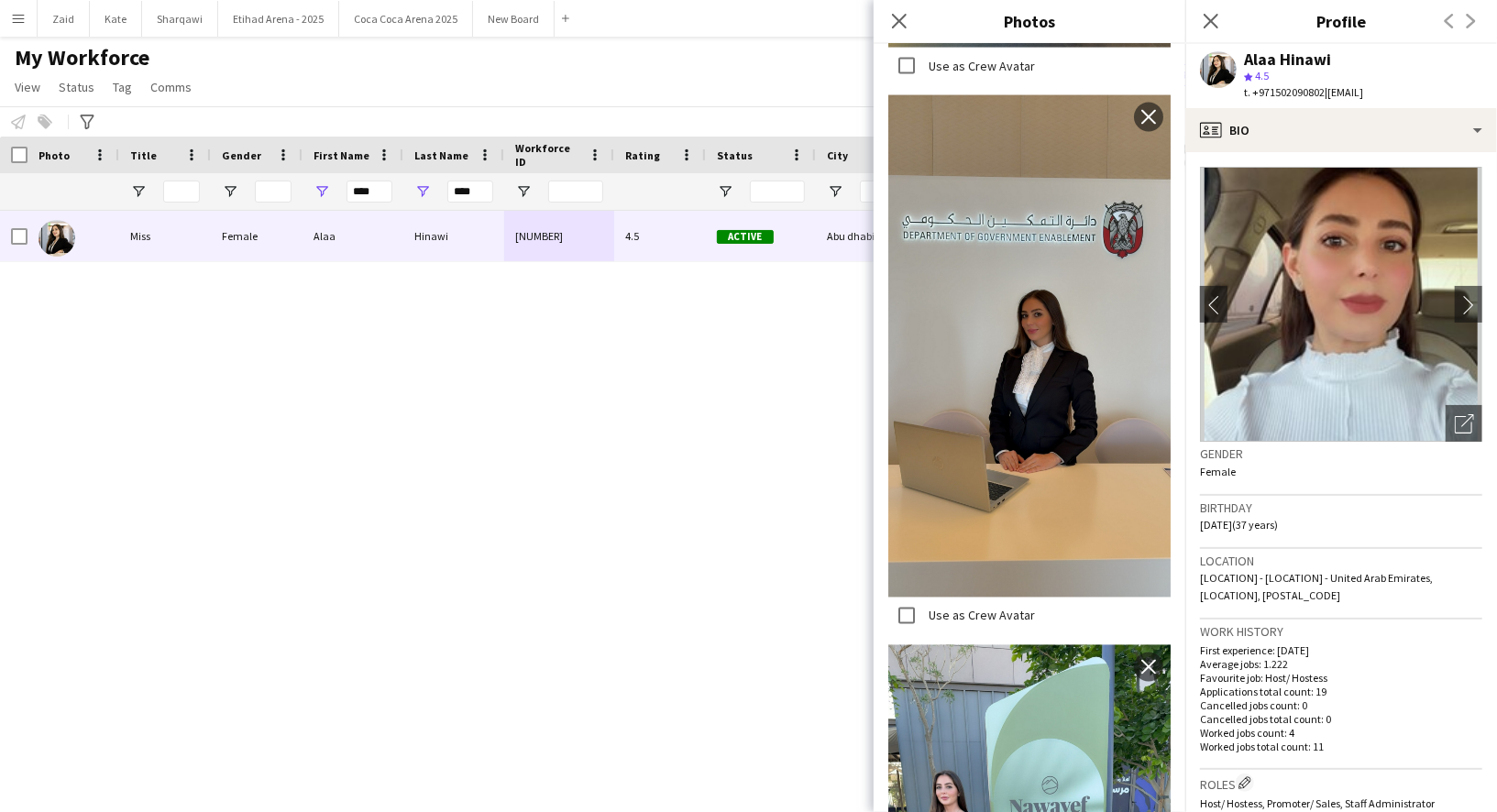 scroll, scrollTop: 1995, scrollLeft: 0, axis: vertical 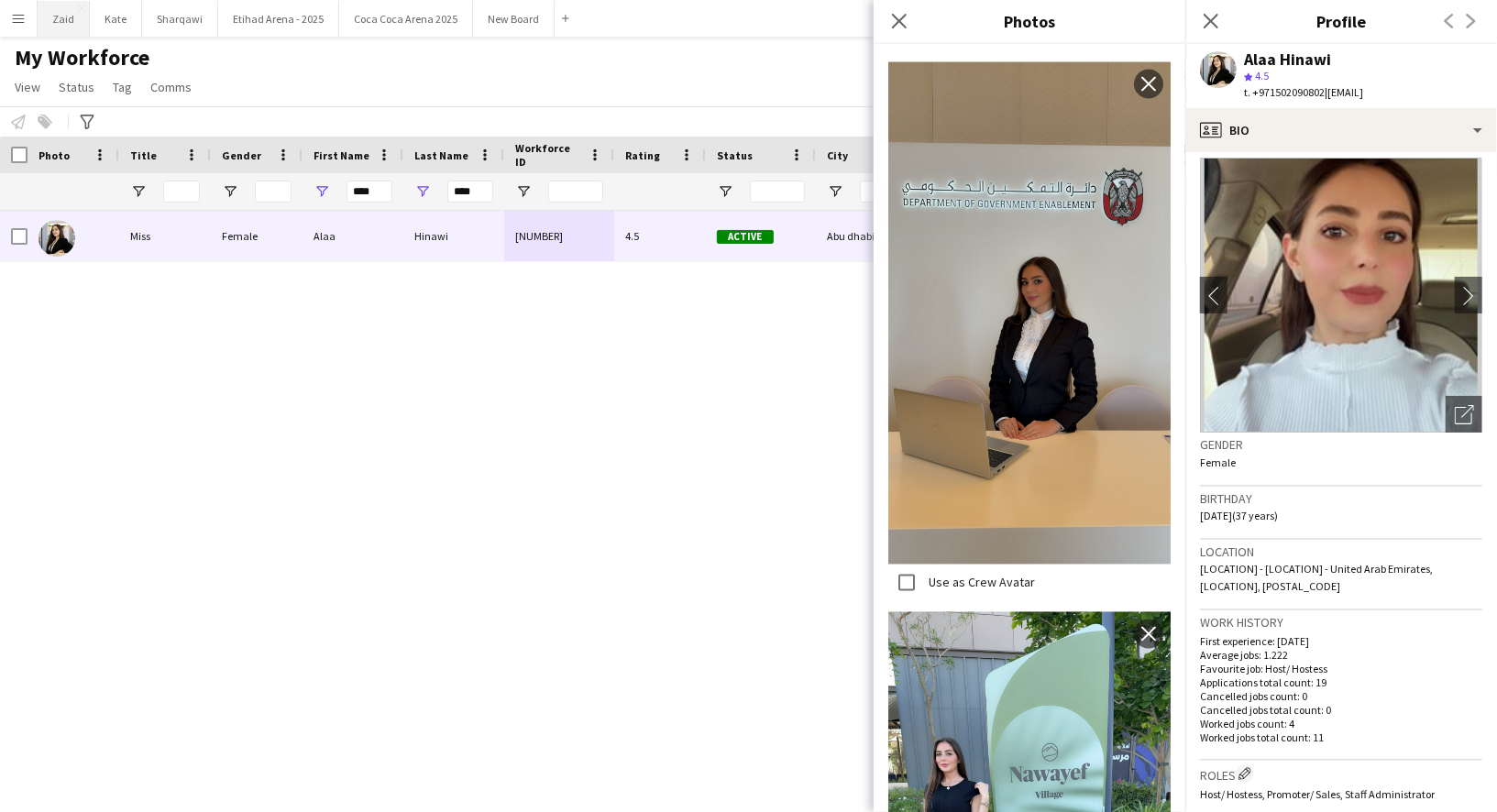 click on "Zaid
Close" at bounding box center (63, 18) 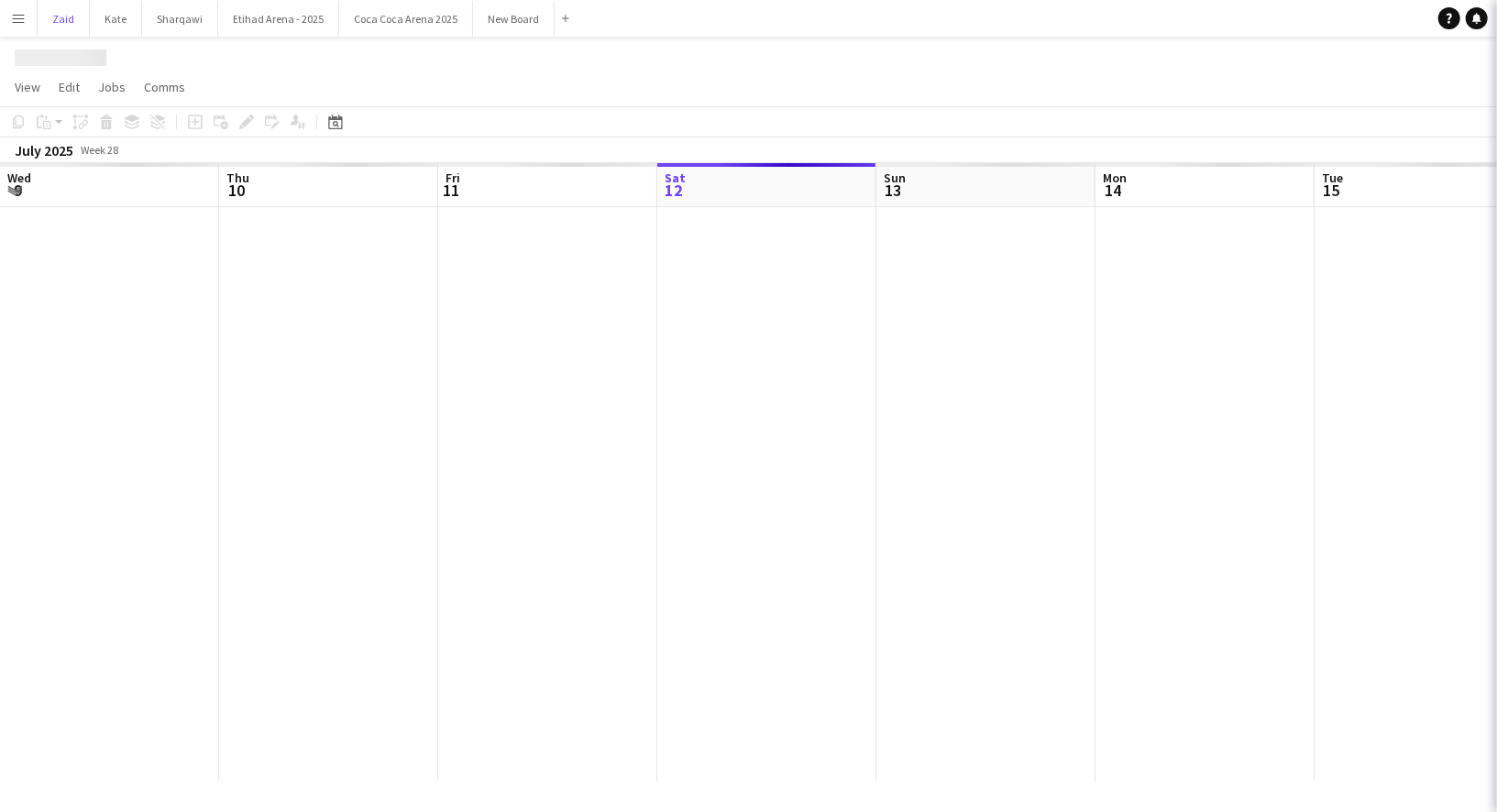 scroll, scrollTop: 0, scrollLeft: 437, axis: horizontal 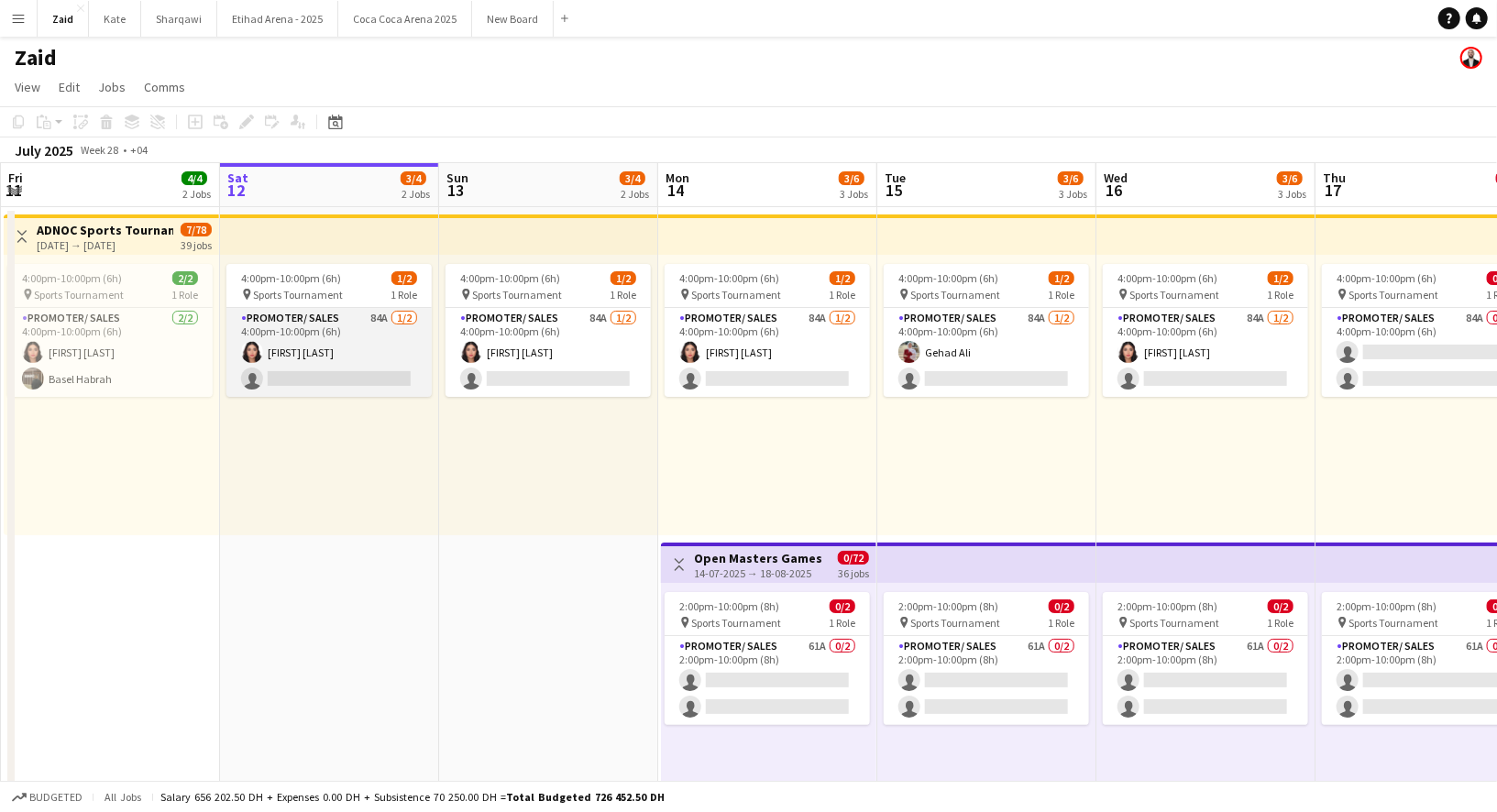 click on "Promoter/ Sales   84A   [NUMBER]/[NUMBER]   [TIME]-[TIME] ([HOURS])
[FIRST] [LAST]
single-neutral-actions" at bounding box center (329, 352) 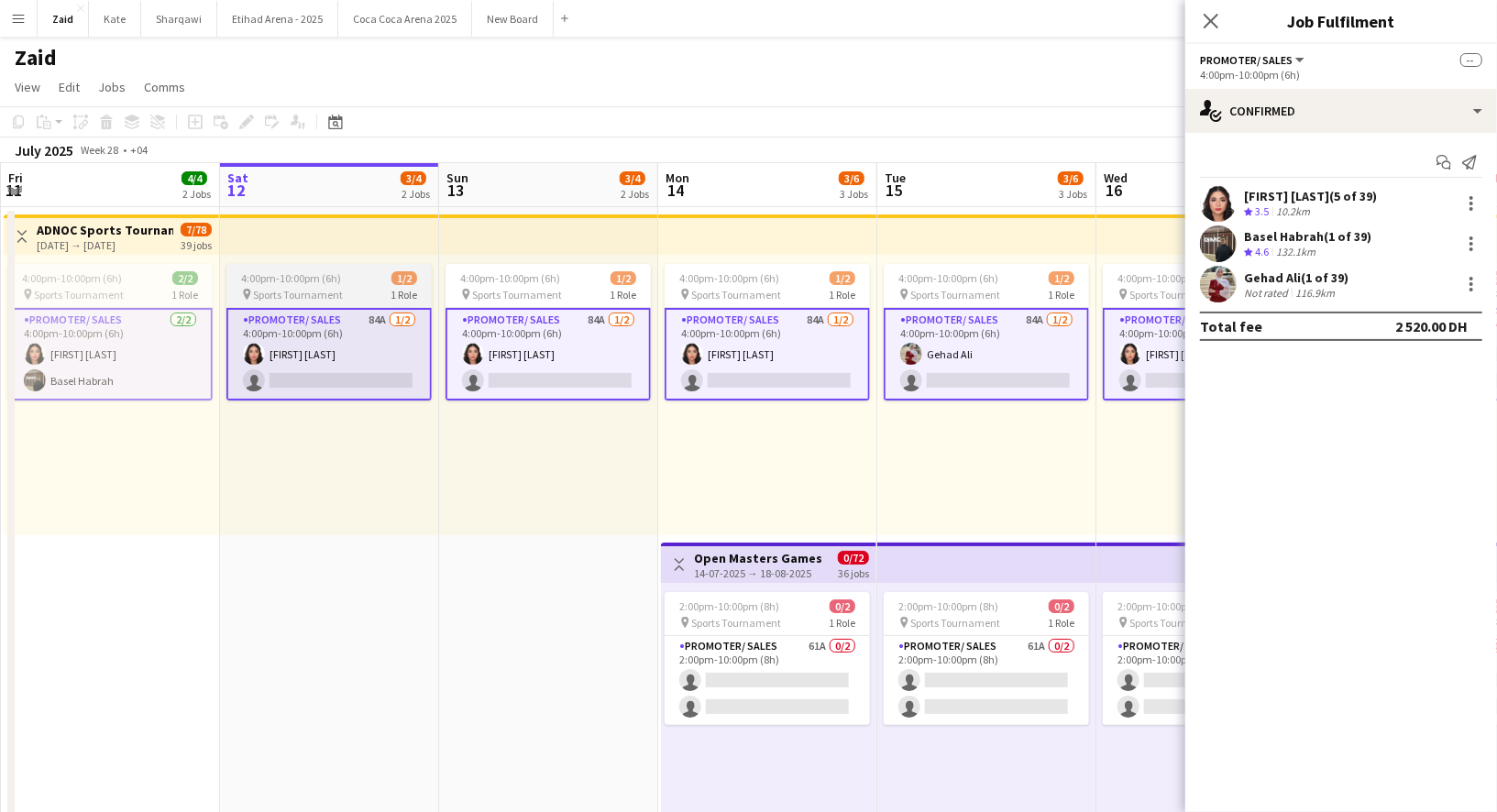 click on "Promoter/ Sales   84A   [NUMBER]/[NUMBER]   [TIME]-[TIME] ([HOURS])
[FIRST] [LAST]
single-neutral-actions" at bounding box center (329, 354) 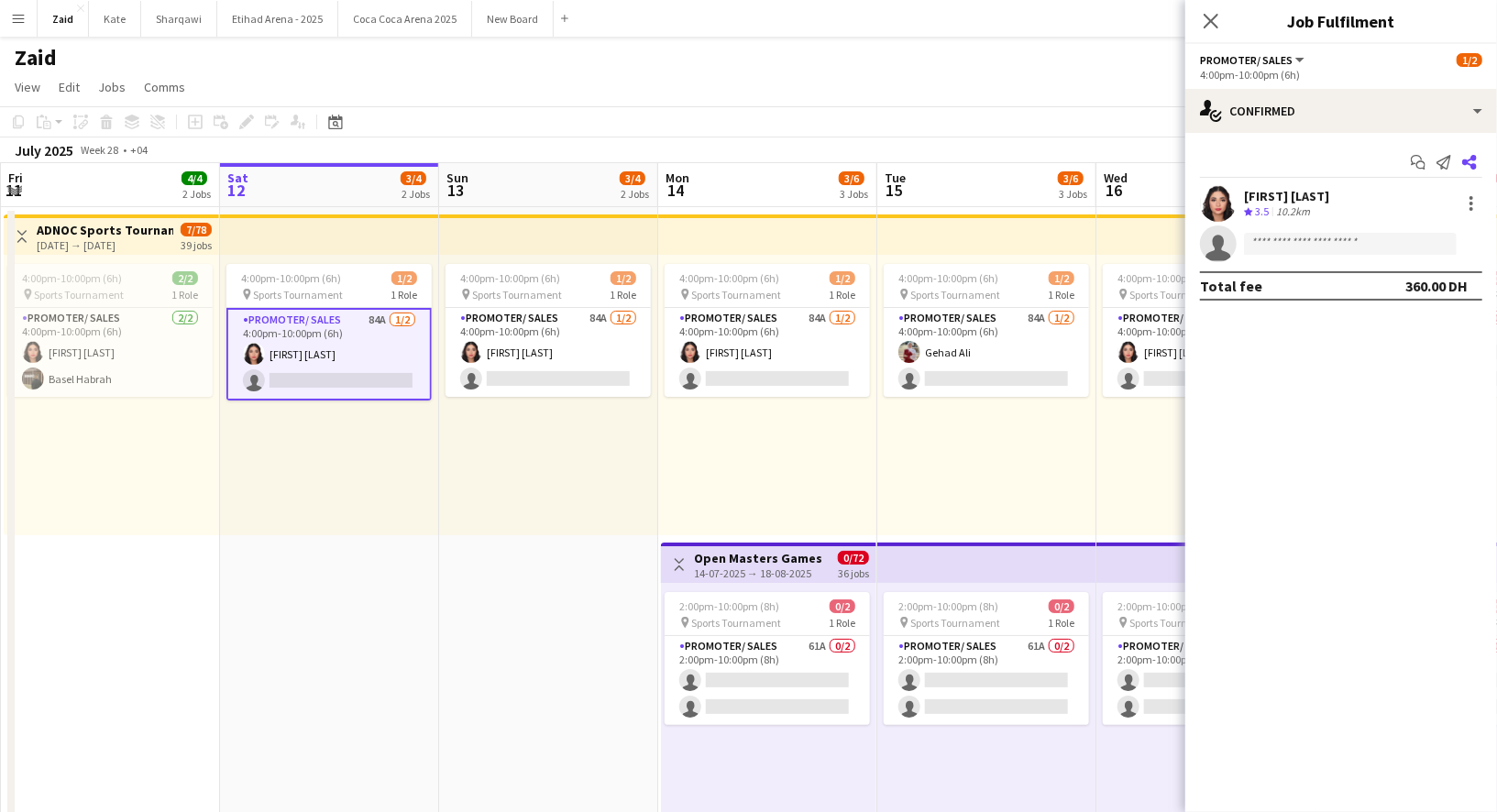 click on "Share" 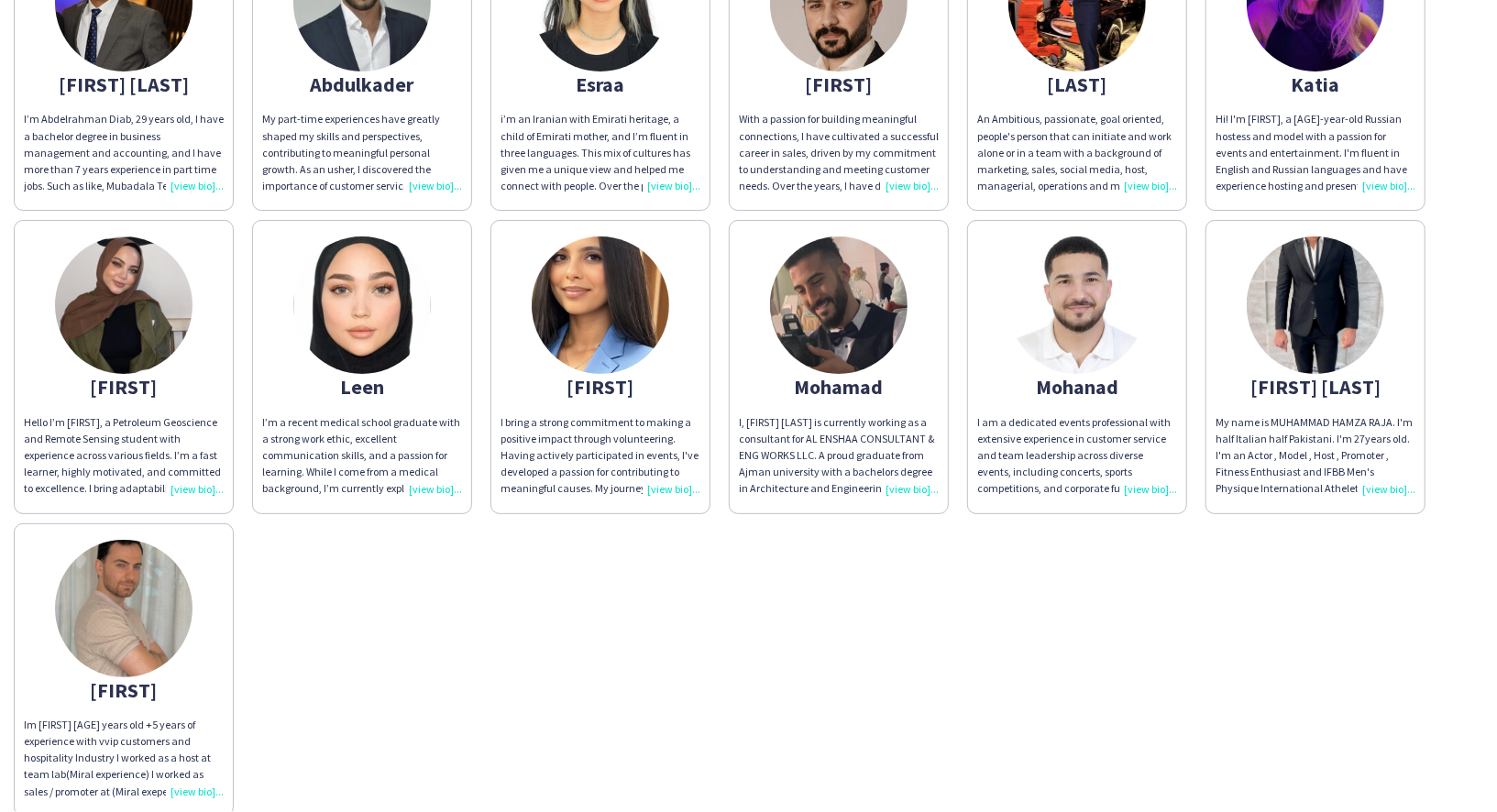 scroll, scrollTop: 632, scrollLeft: 0, axis: vertical 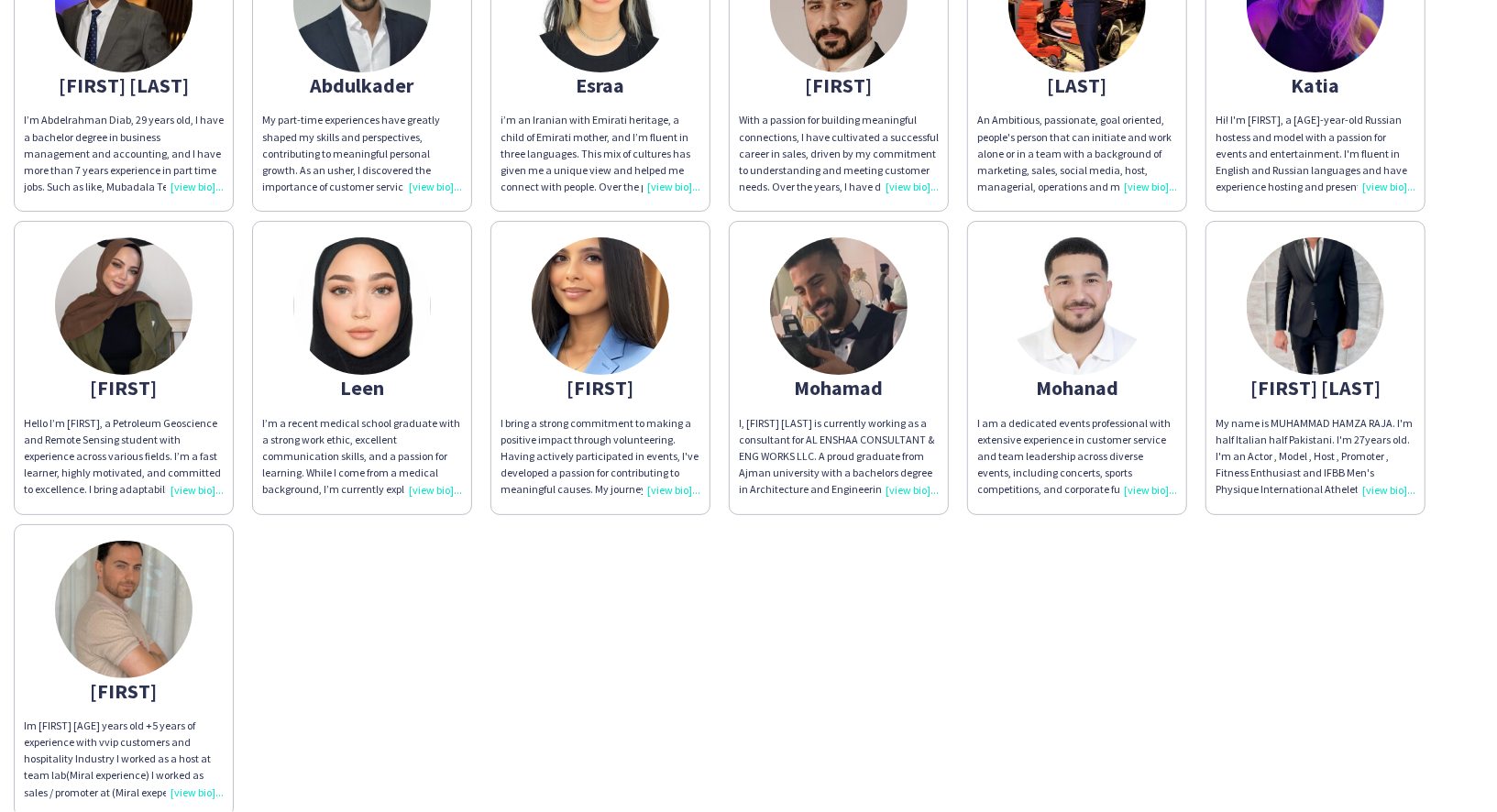 click on "[FIRST]" 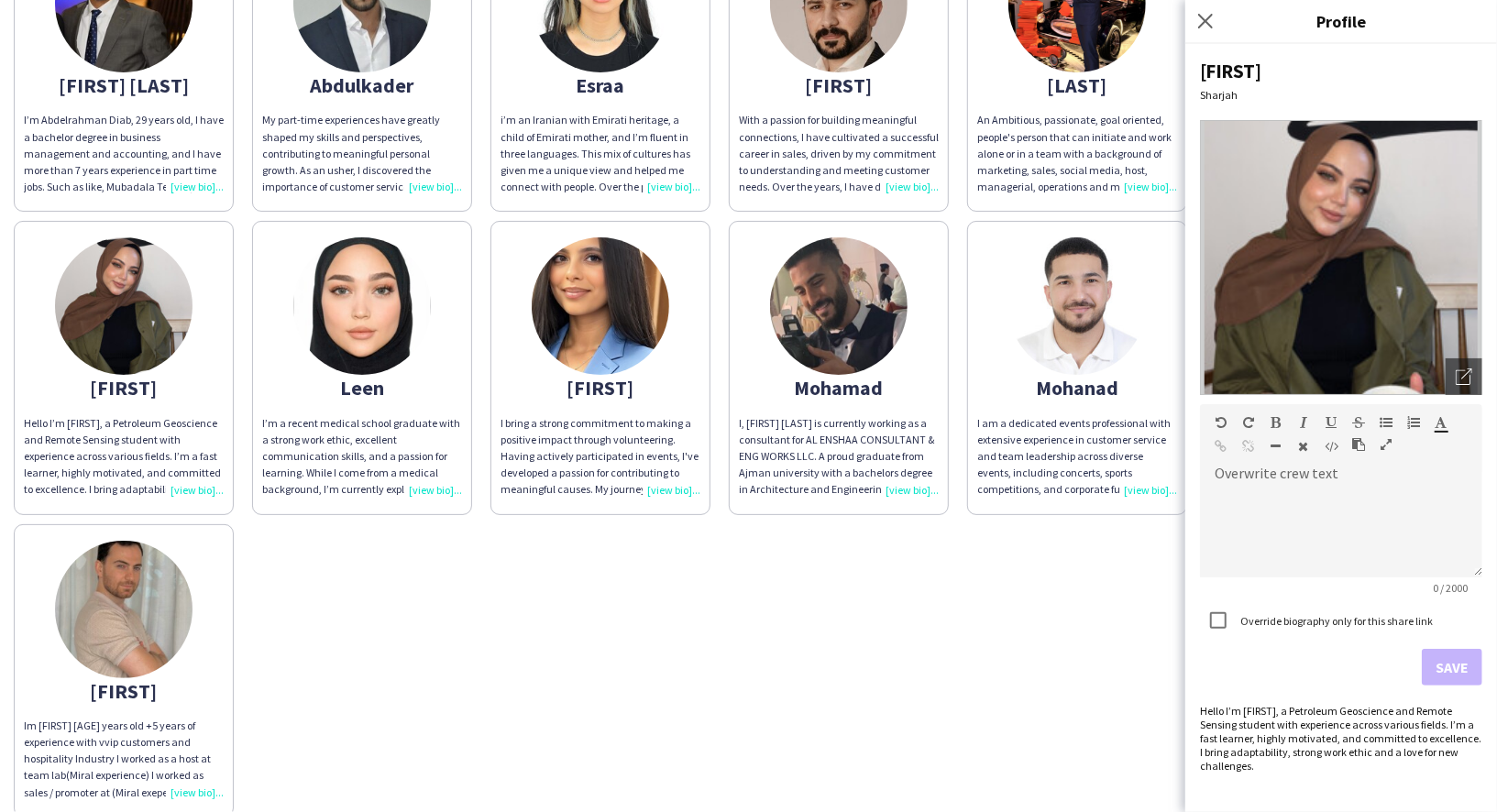 click on "[FIRST] [LAST]
I’m [FIRST] [LAST], [AGE] years old, I have a bachelor degree in business management and accounting, and I have more than 7 years experience in part time jobs.
Such as like, Mubadala Tennis | [DATE] to [DATE] [YEAR], Culture Summit | [DATE] [YEAR], SailGp with CEO event management , ADEO with Alsayagh Group , and many other events. [LAST]
My part-time experiences have greatly shaped my skills and perspectives, contributing to meaningful personal growth. As an usher, I discovered the importance of customer service while assisting patrons, sparking my interest in the entertainment industry. Moving into a team supervisor role, I honed my leadership abilities by motivating a diverse team and managing operations efficiently. Working in ticketing further refined my attention to detail and strengthened my organizational skills. [FIRST]
[FIRST]
[LAST]
[FIRST]
[FIRST] [LAST]
[FIRST]" 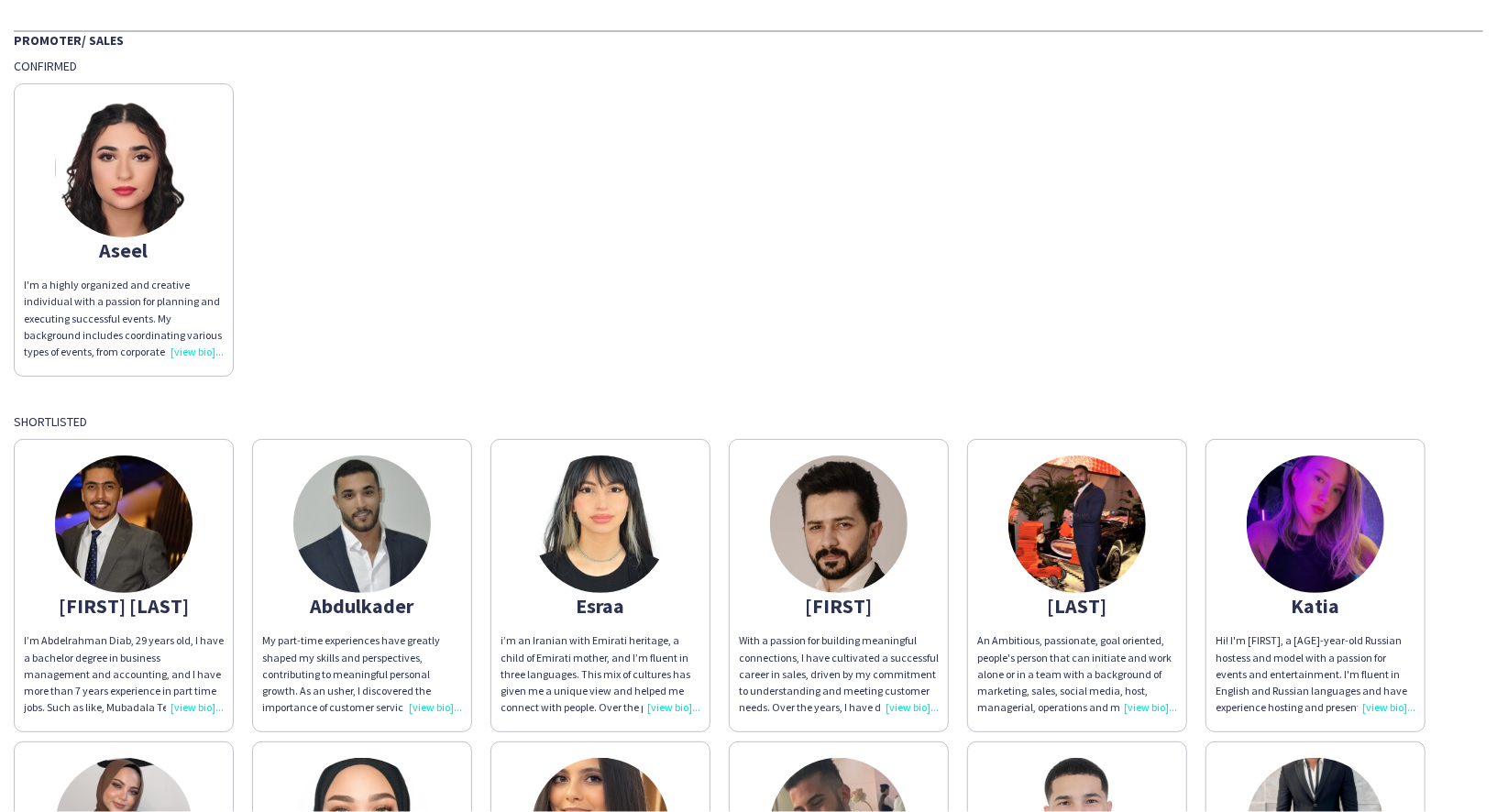 scroll, scrollTop: 0, scrollLeft: 0, axis: both 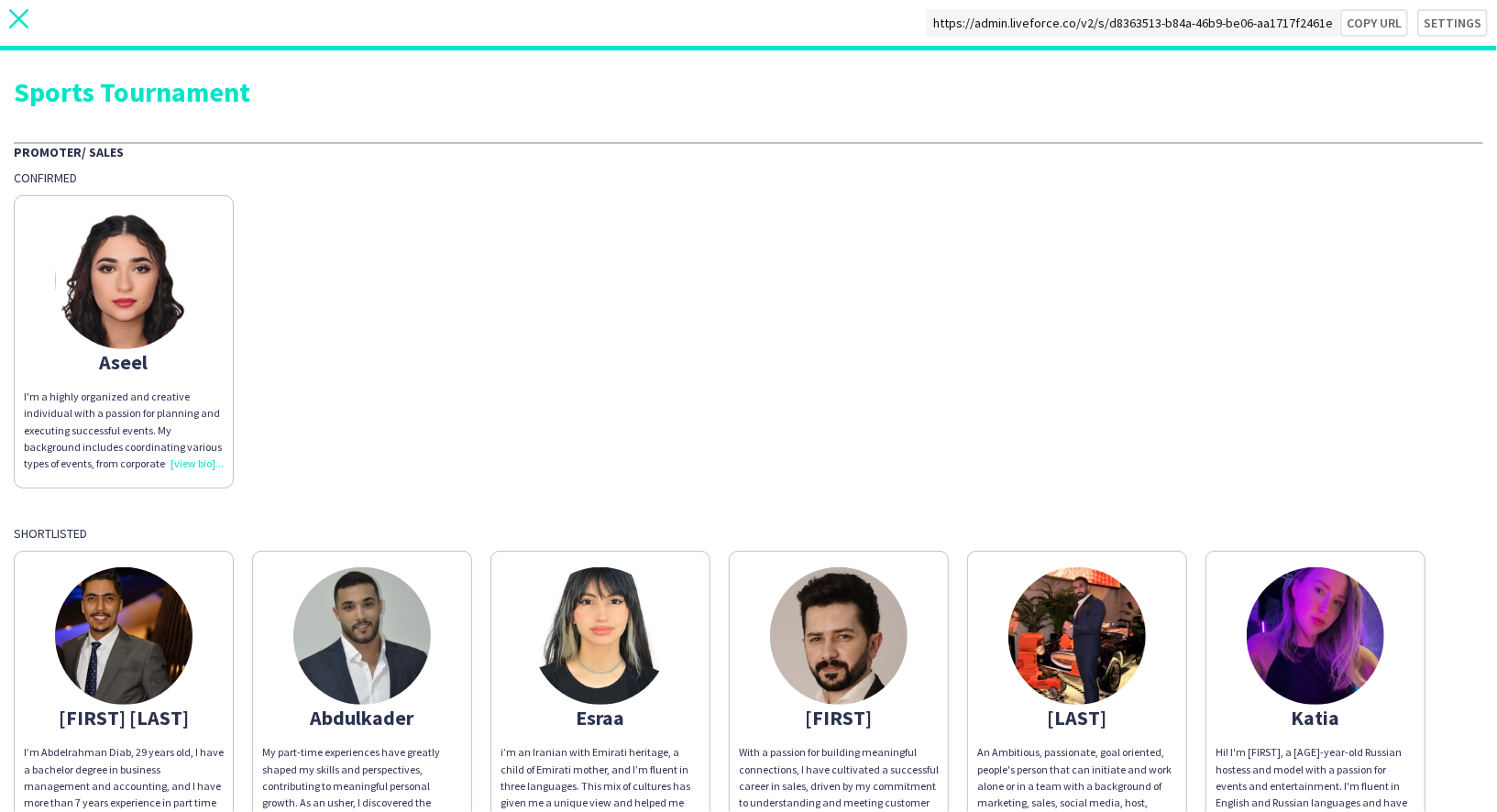 click 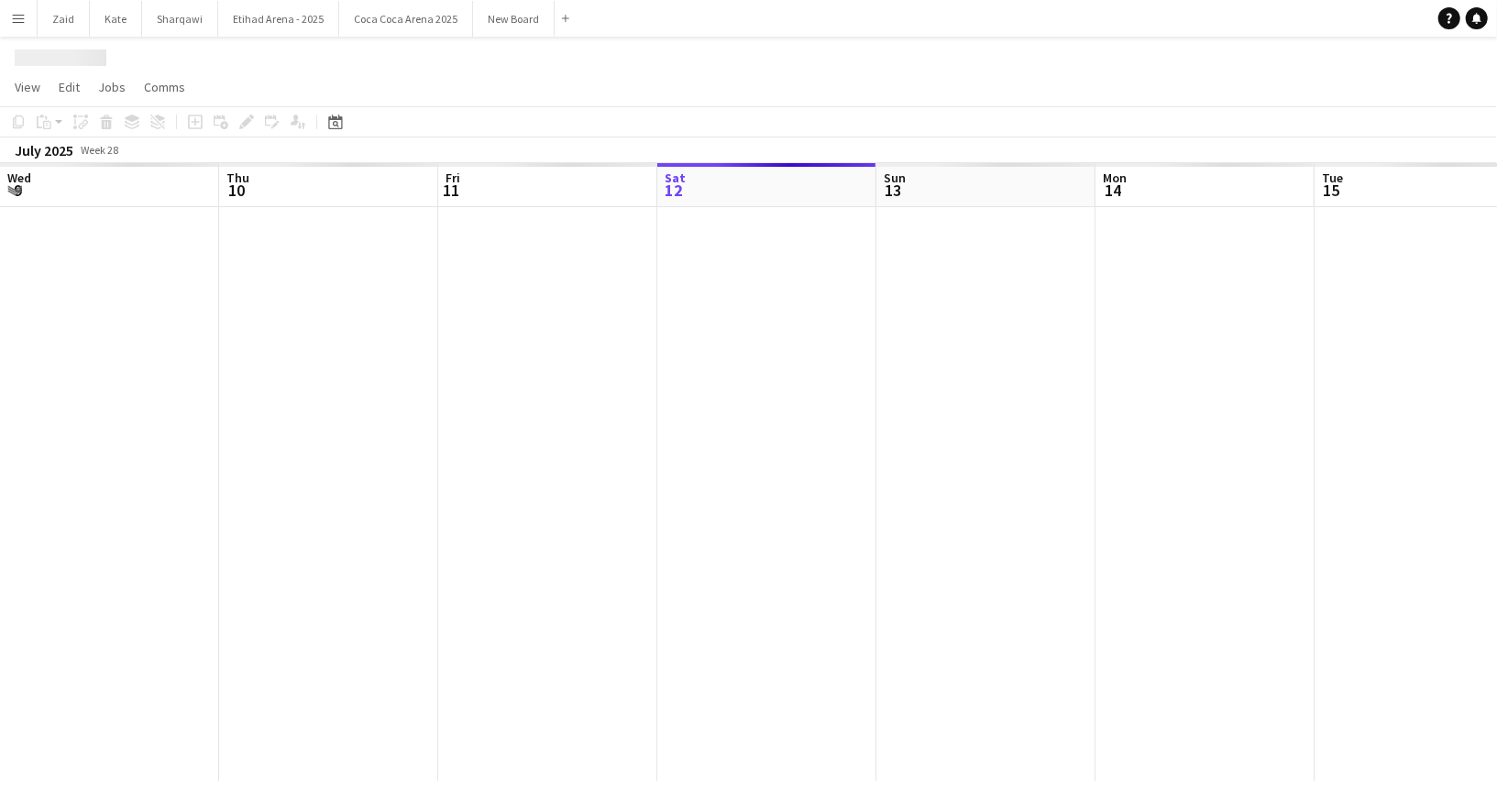 scroll, scrollTop: 0, scrollLeft: 437, axis: horizontal 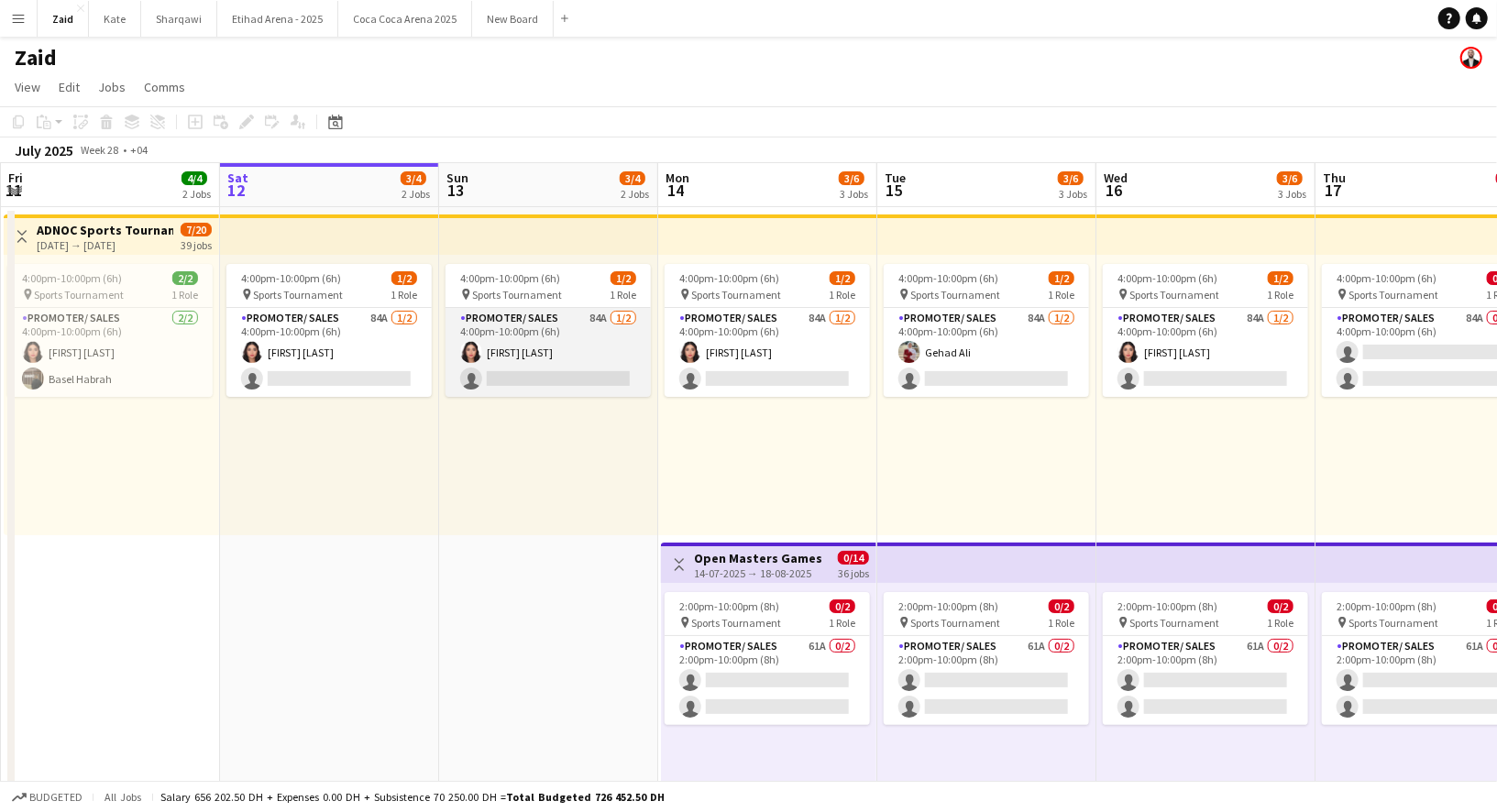 click on "Promoter/ Sales   84A   [NUMBER]/[NUMBER]   [TIME]-[TIME] ([HOURS])
[FIRST] [LAST]
single-neutral-actions" at bounding box center [548, 352] 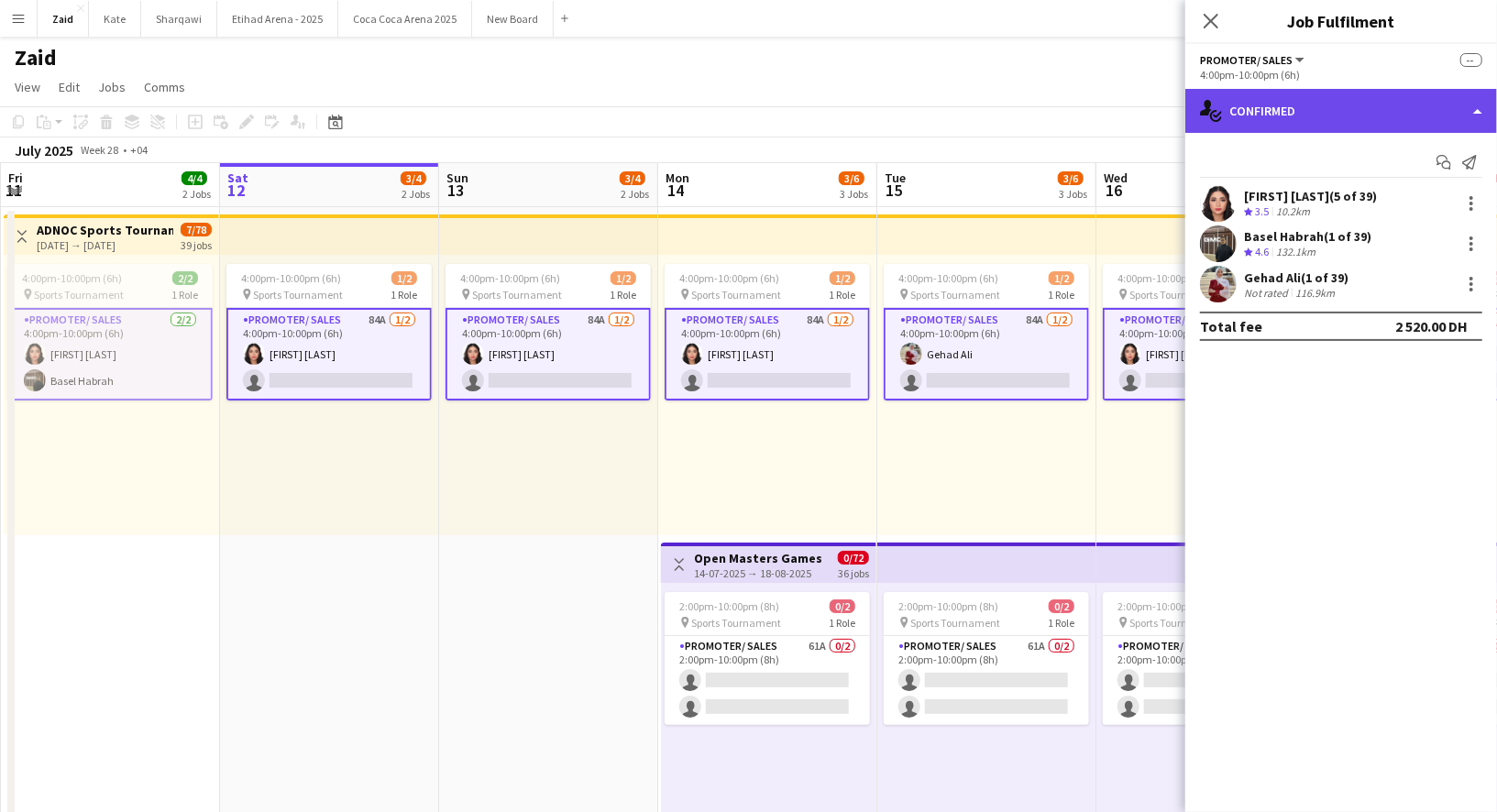 click on "single-neutral-actions-check-2
Confirmed" 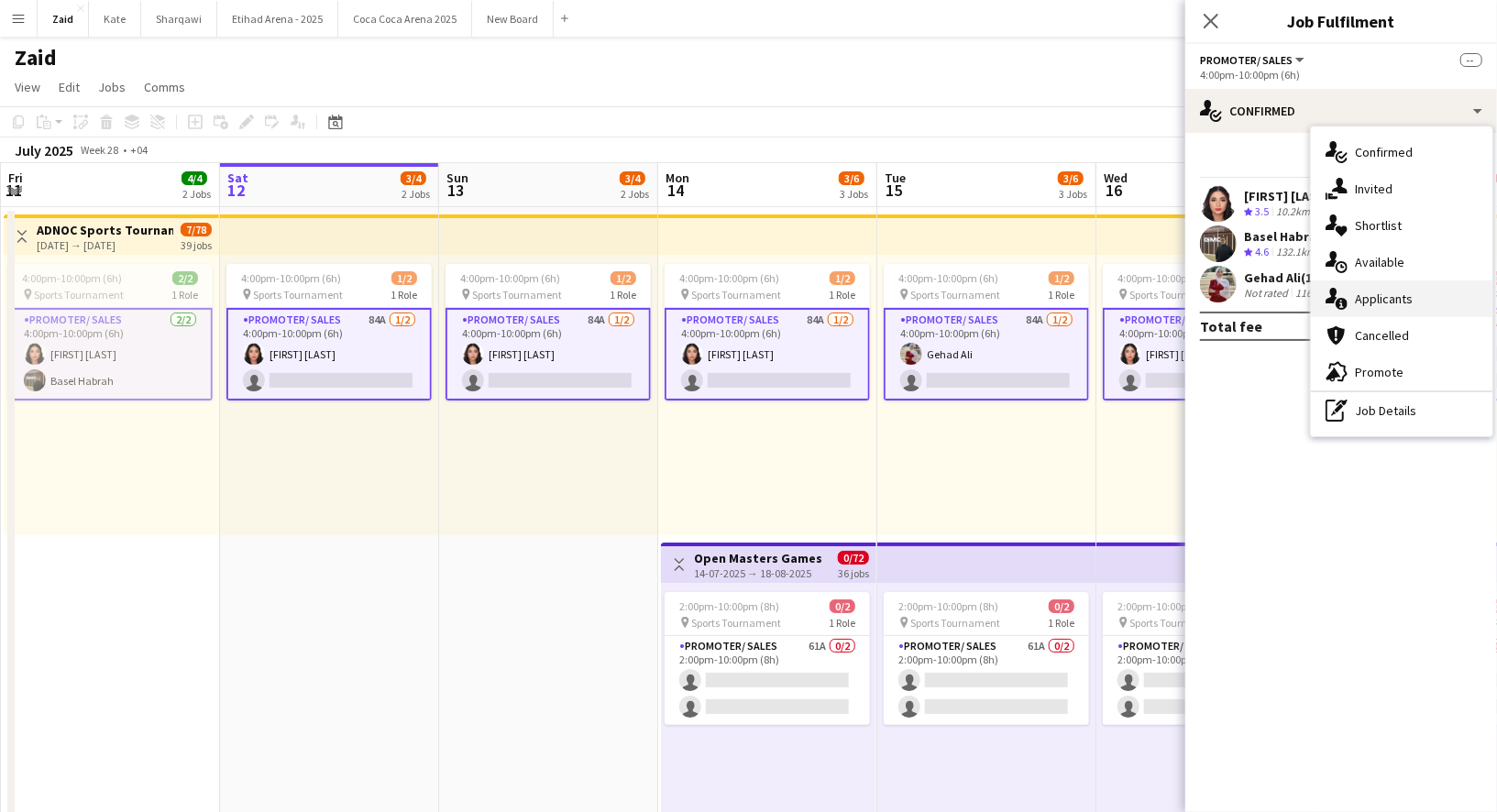 click on "single-neutral-actions-information
Applicants" at bounding box center (1402, 299) 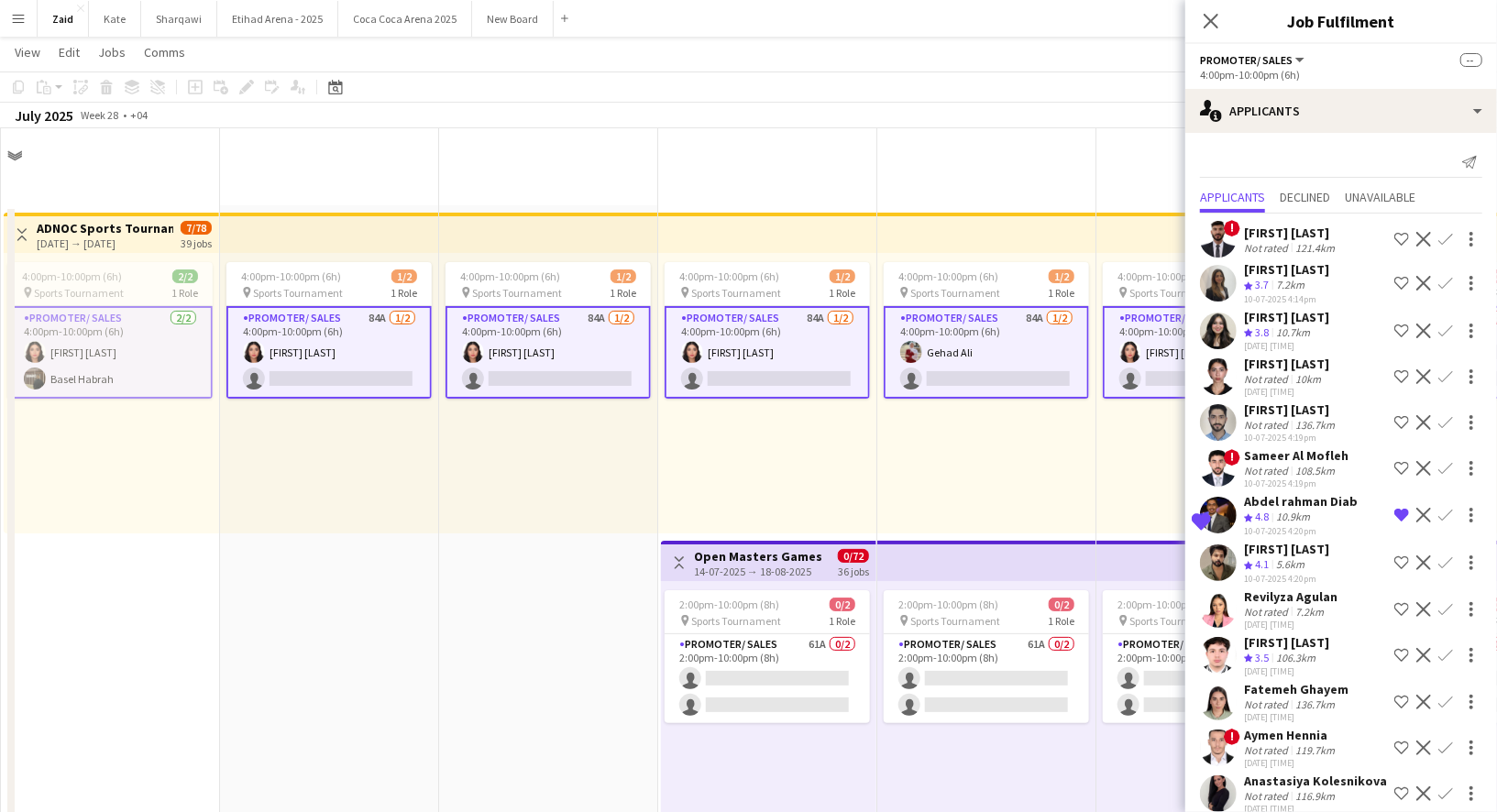 scroll, scrollTop: 880, scrollLeft: 0, axis: vertical 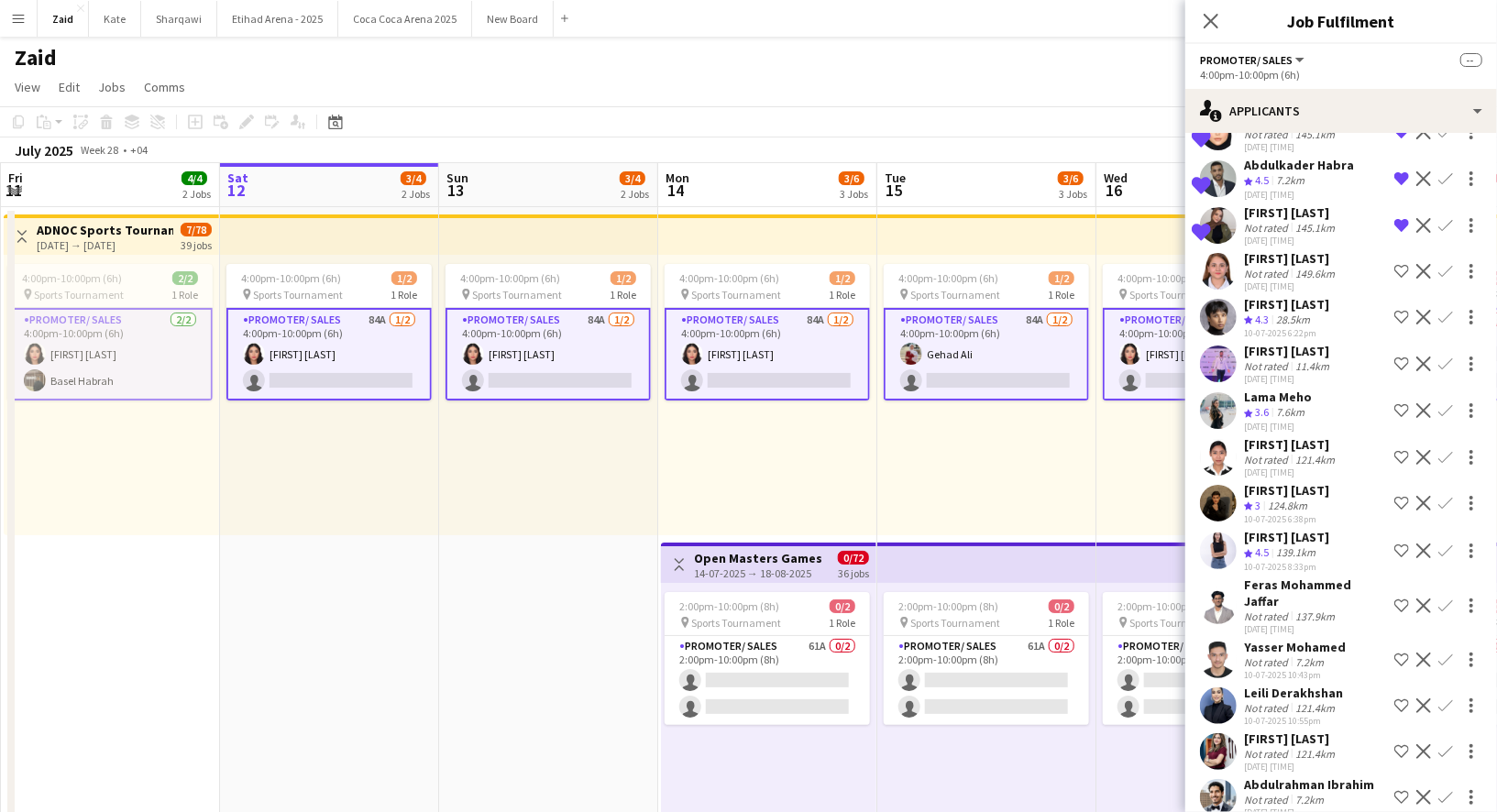 click on "[TIME]-[TIME] ([HOURS])    [NUMBER]/[NUMBER]
pin
Sports Tournament   1 Role   Promoter/ Sales   [NUMBER]/[NUMBER]   [TIME]-[TIME] ([HOURS])
[FIRST] [LAST]
single-neutral-actions" at bounding box center [986, 395] 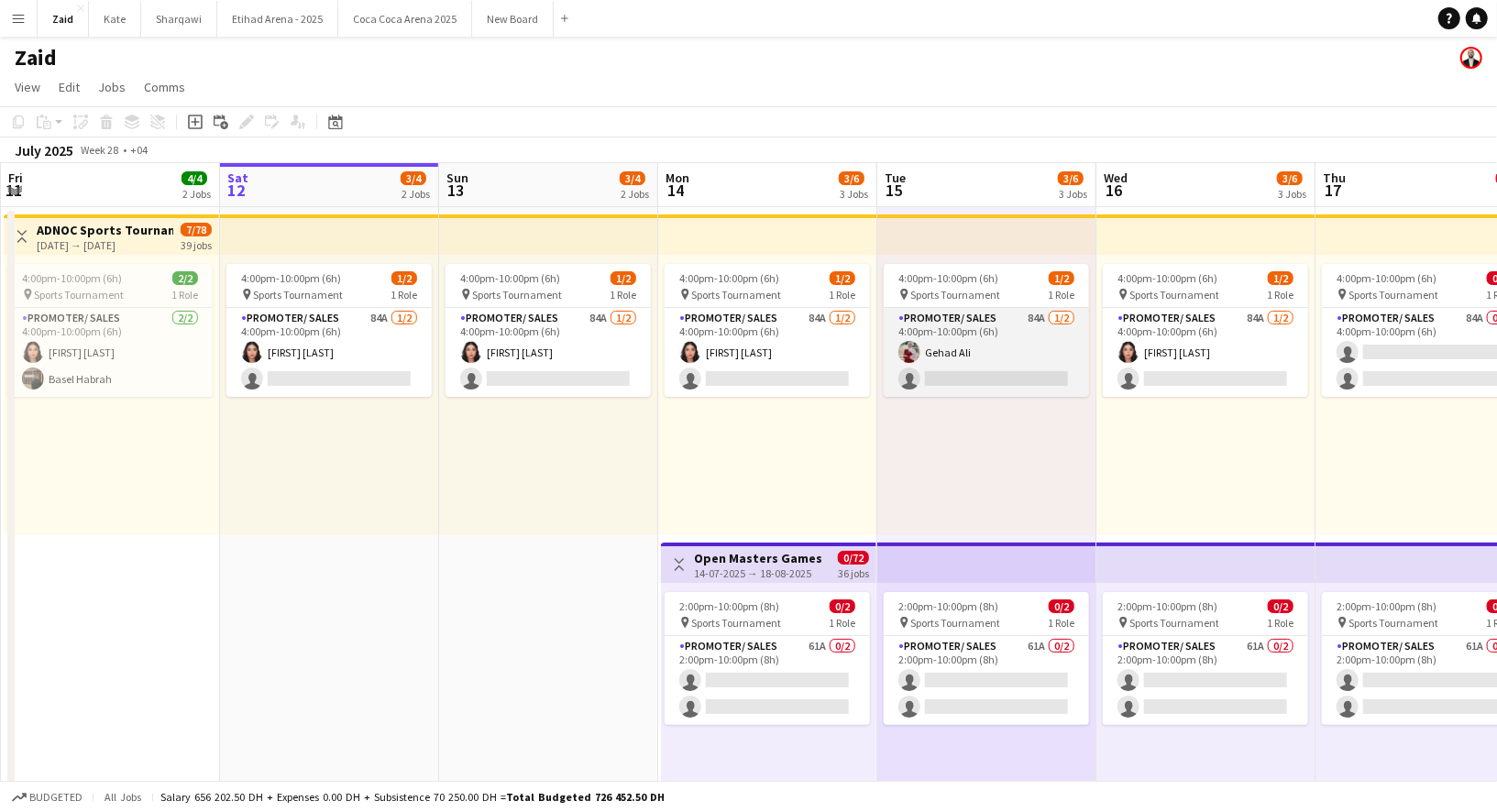 click on "Promoter/ Sales   84A   1/2   4:00pm-10:00pm (6h)
[FIRST] [LAST]
single-neutral-actions" at bounding box center [986, 352] 